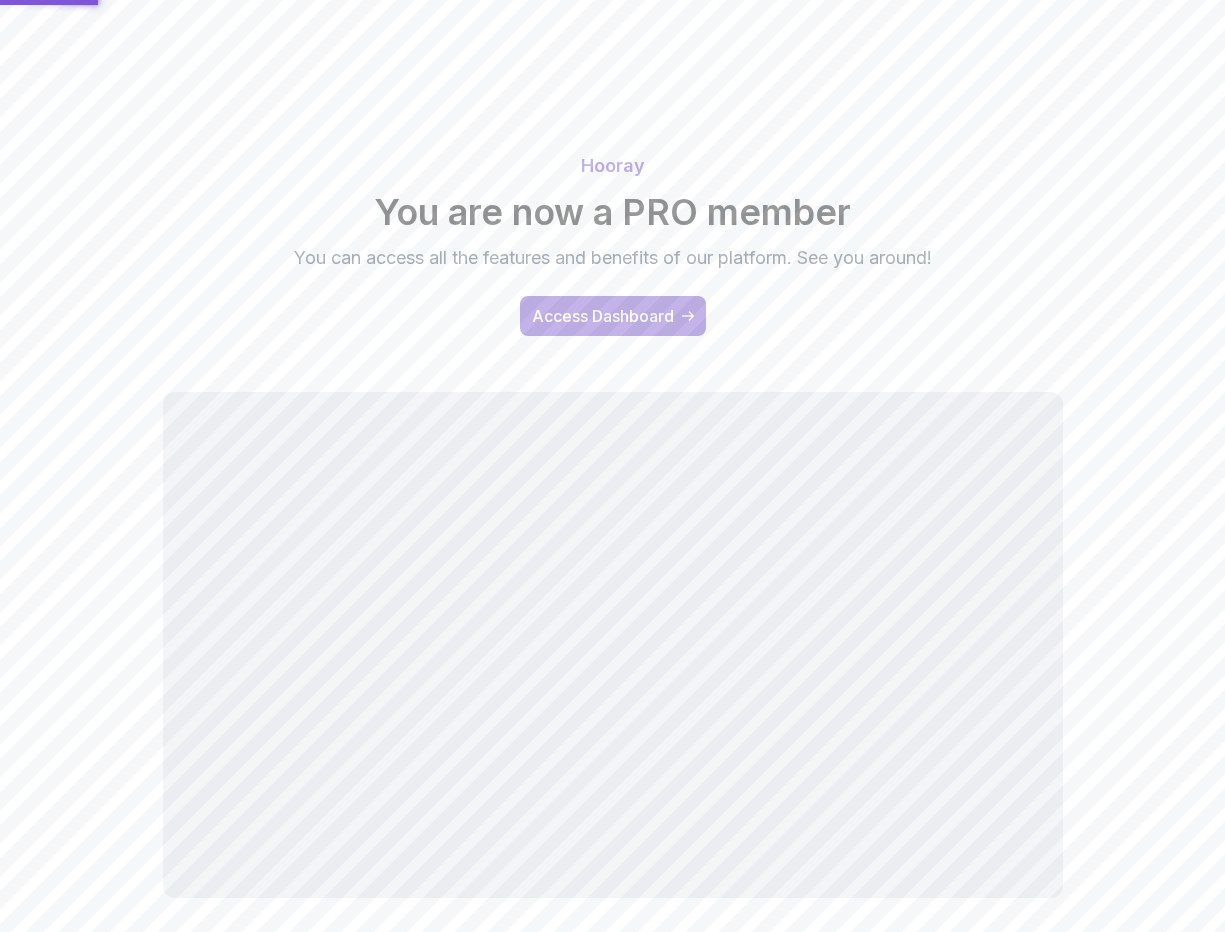 scroll, scrollTop: 94, scrollLeft: 0, axis: vertical 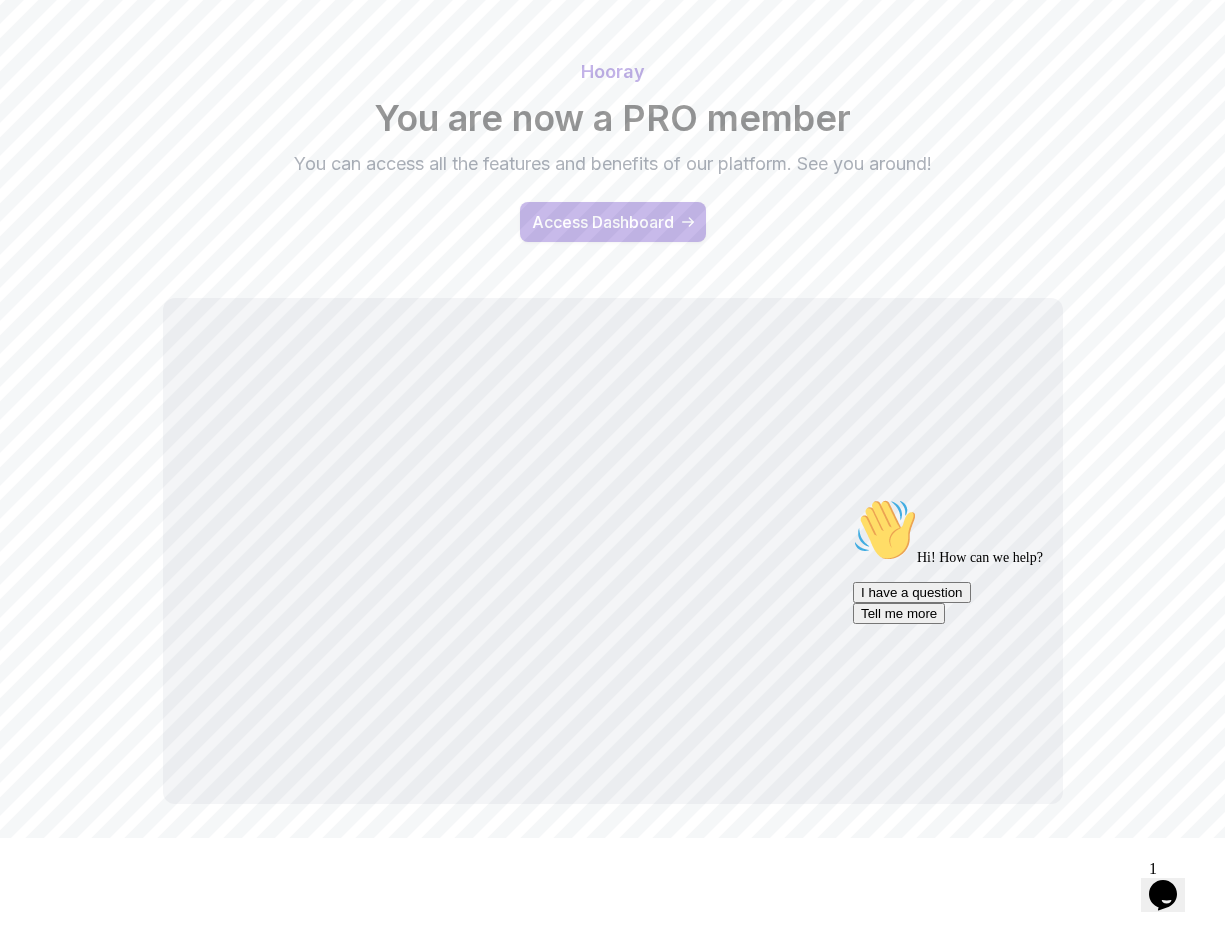 click on "Access Dashboard" at bounding box center (603, 222) 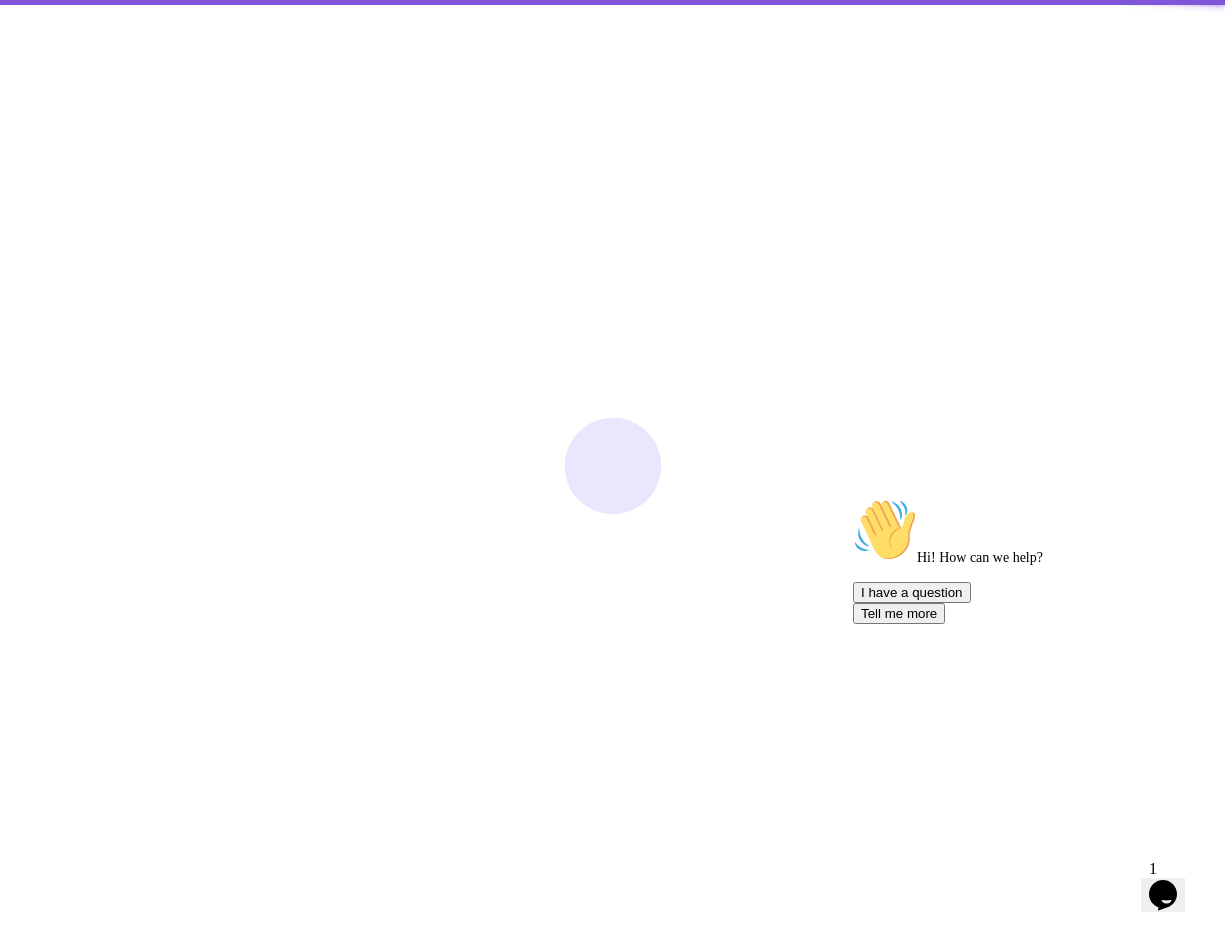 scroll, scrollTop: 0, scrollLeft: 0, axis: both 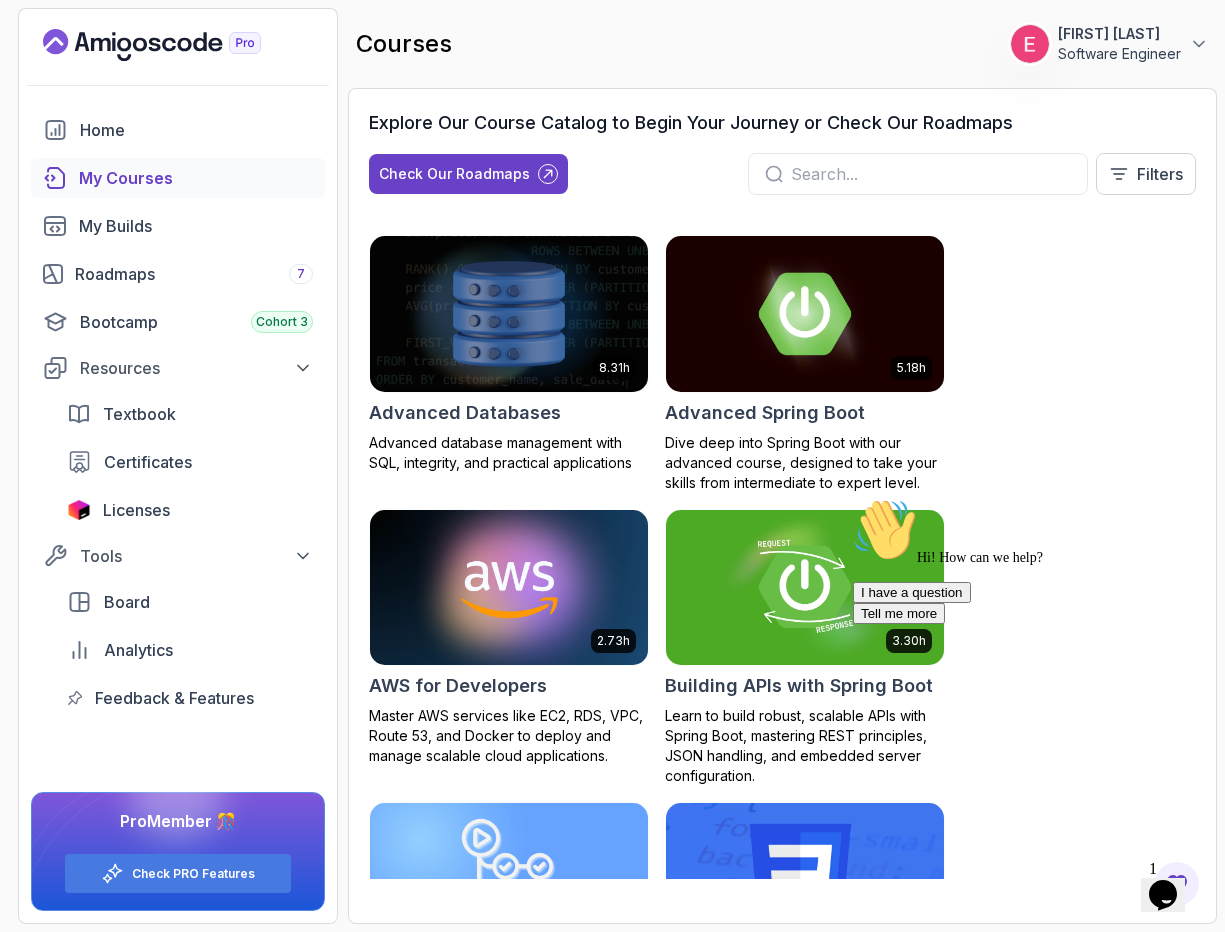 click at bounding box center (931, 174) 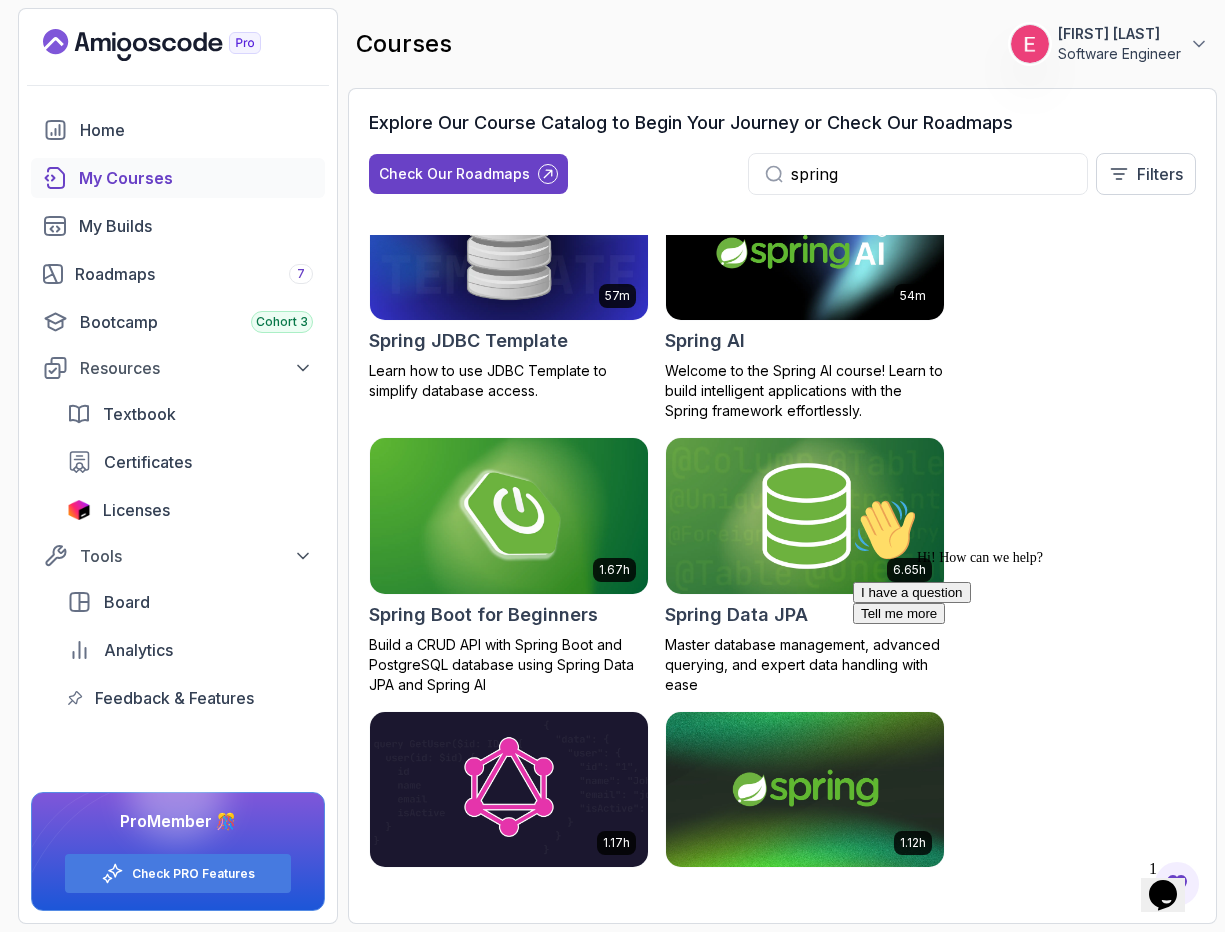 scroll, scrollTop: 438, scrollLeft: 0, axis: vertical 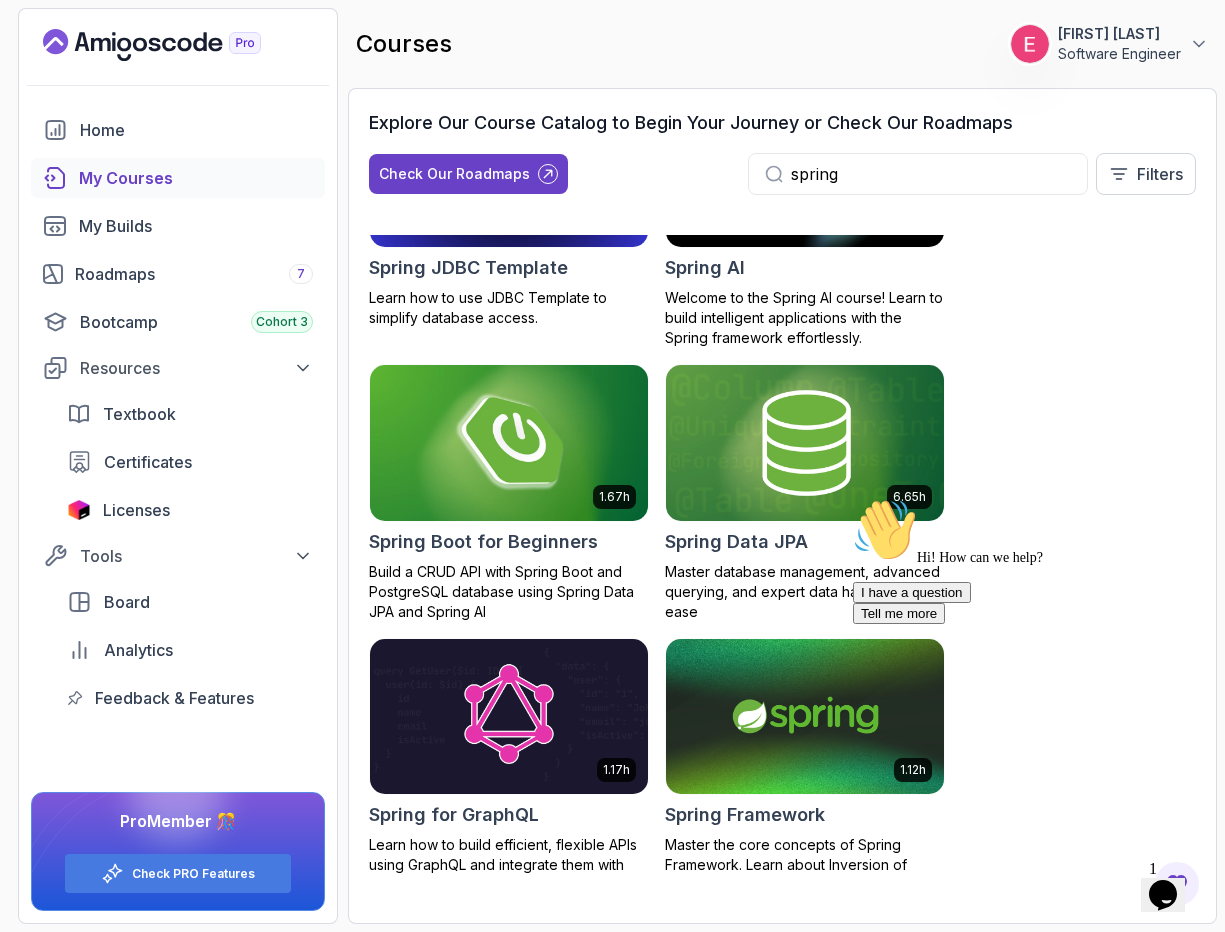 type on "spring" 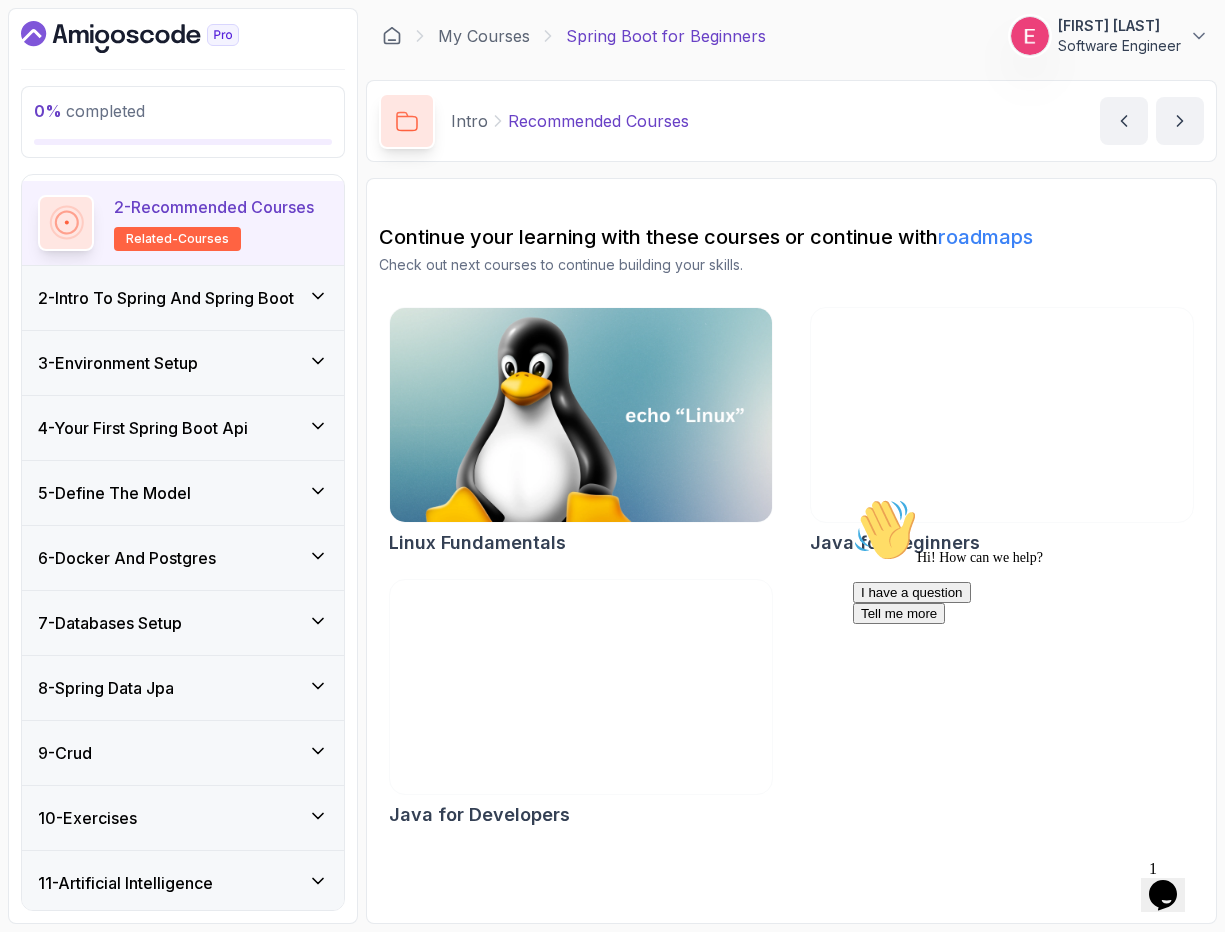 scroll, scrollTop: 212, scrollLeft: 0, axis: vertical 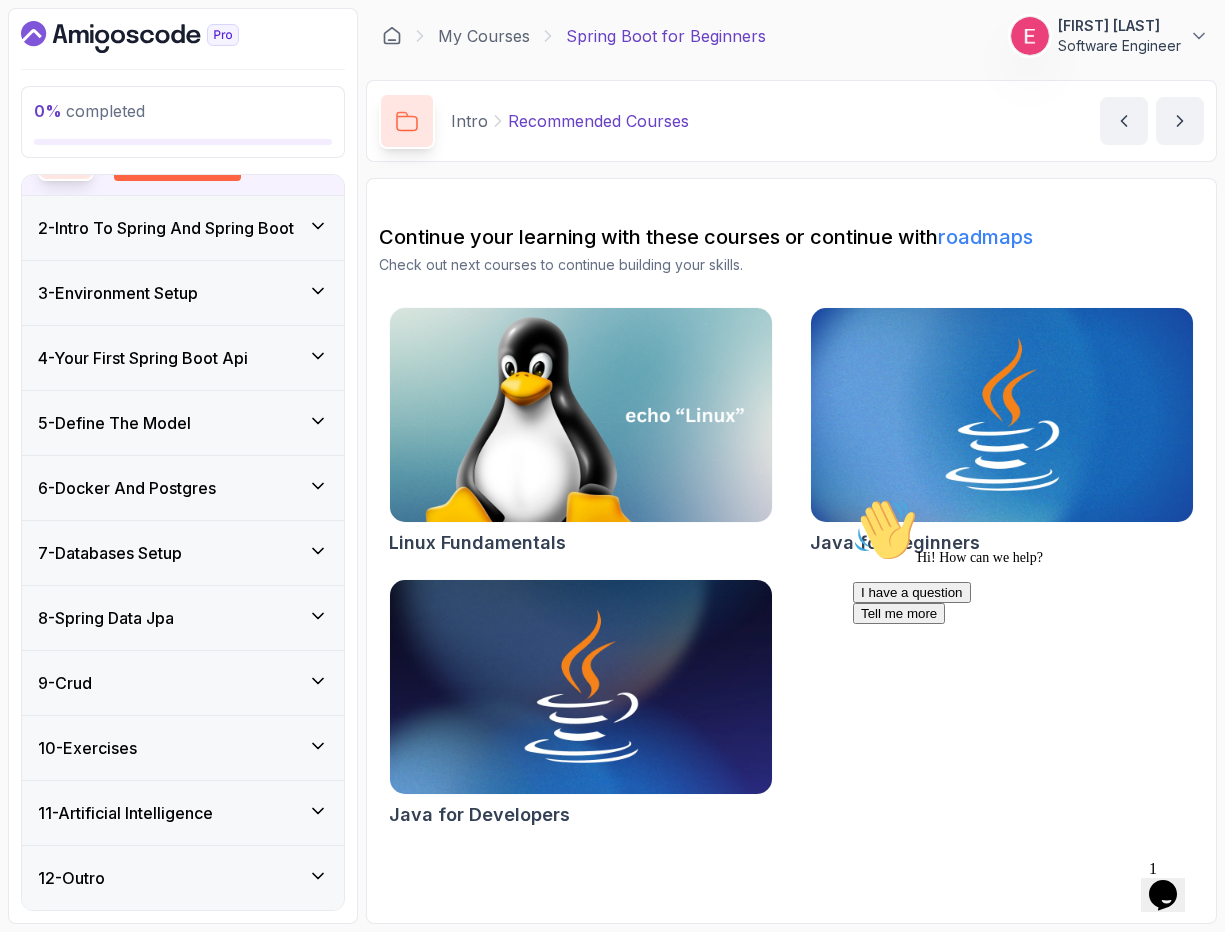 click on "9  -  Crud" at bounding box center [183, 683] 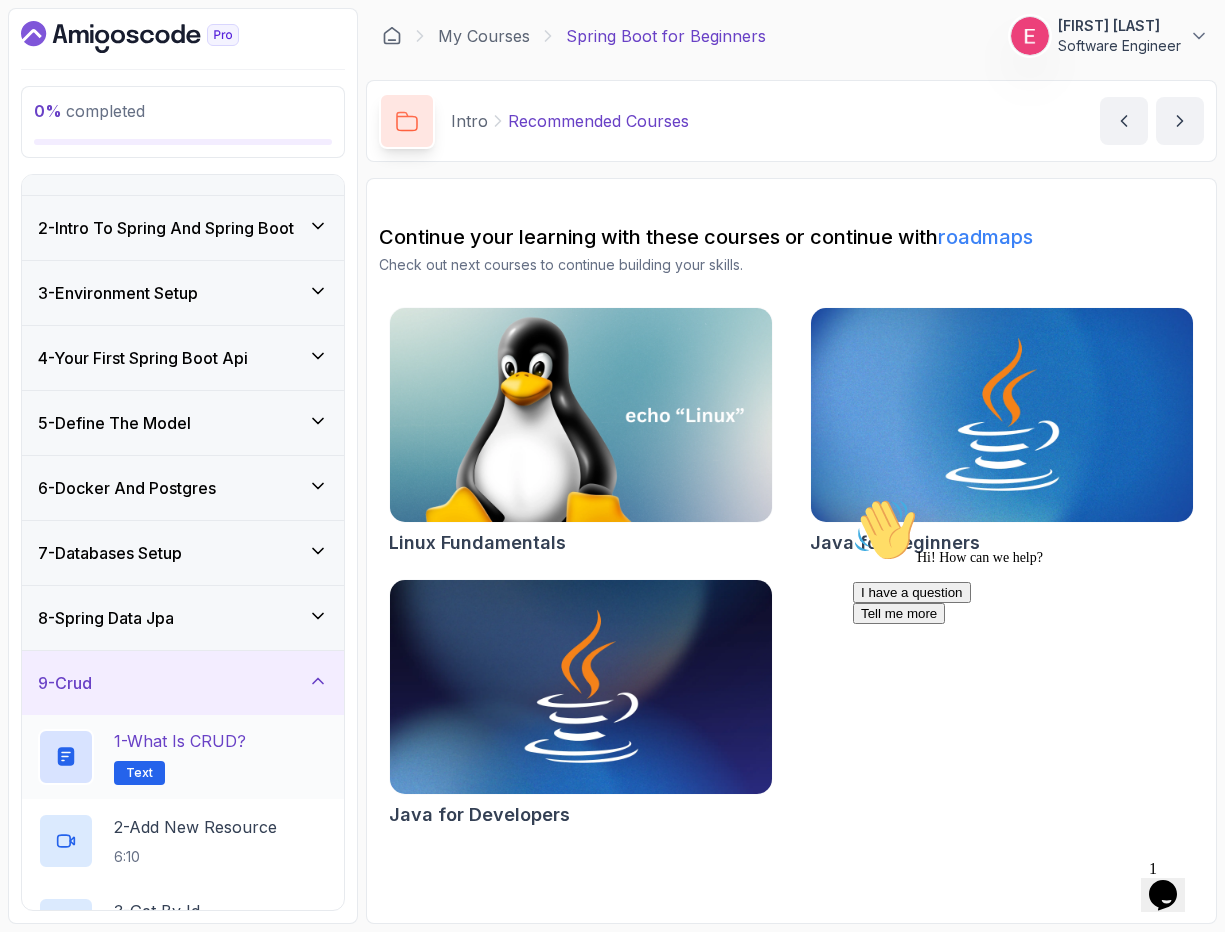 scroll, scrollTop: 146, scrollLeft: 0, axis: vertical 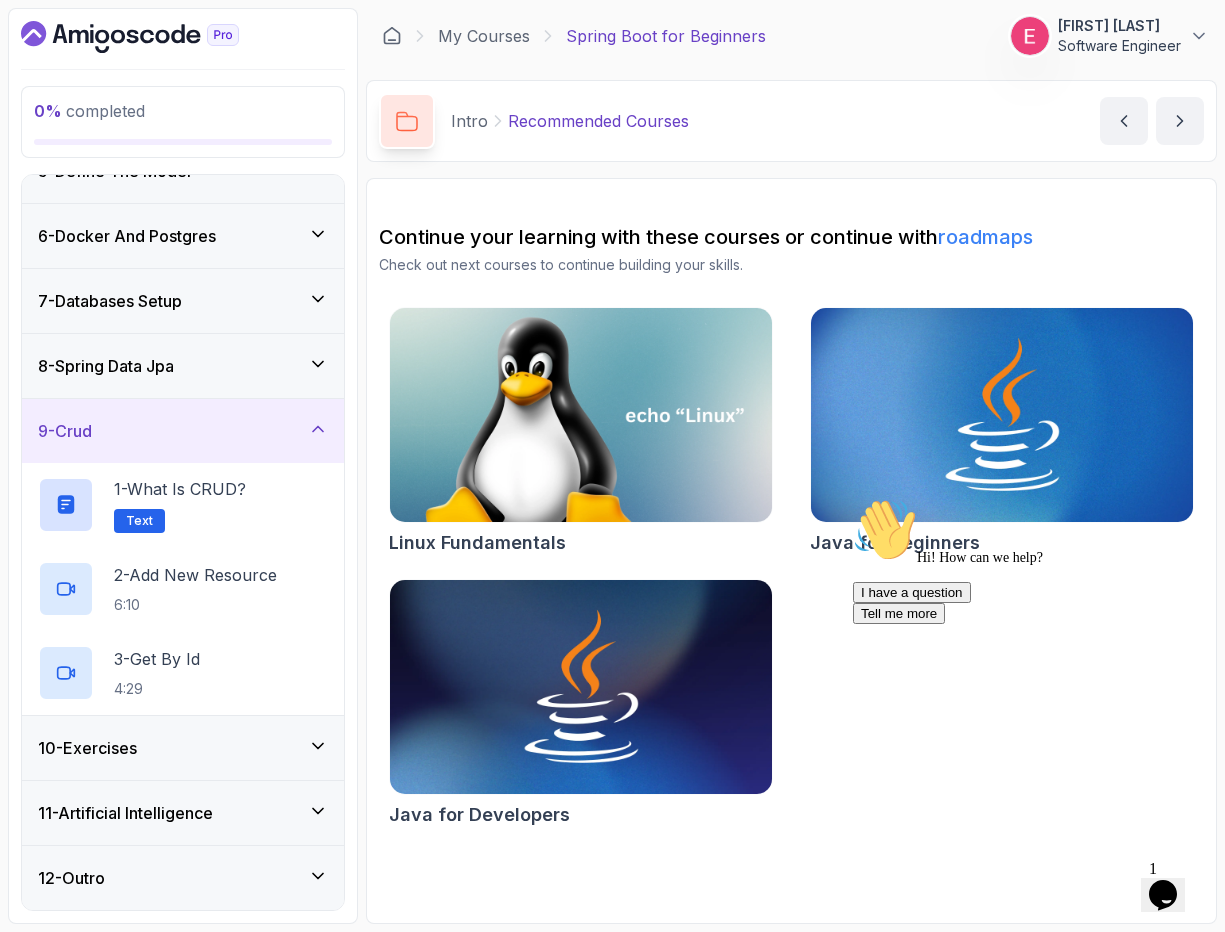 click on "10  -  Exercises" at bounding box center [183, 748] 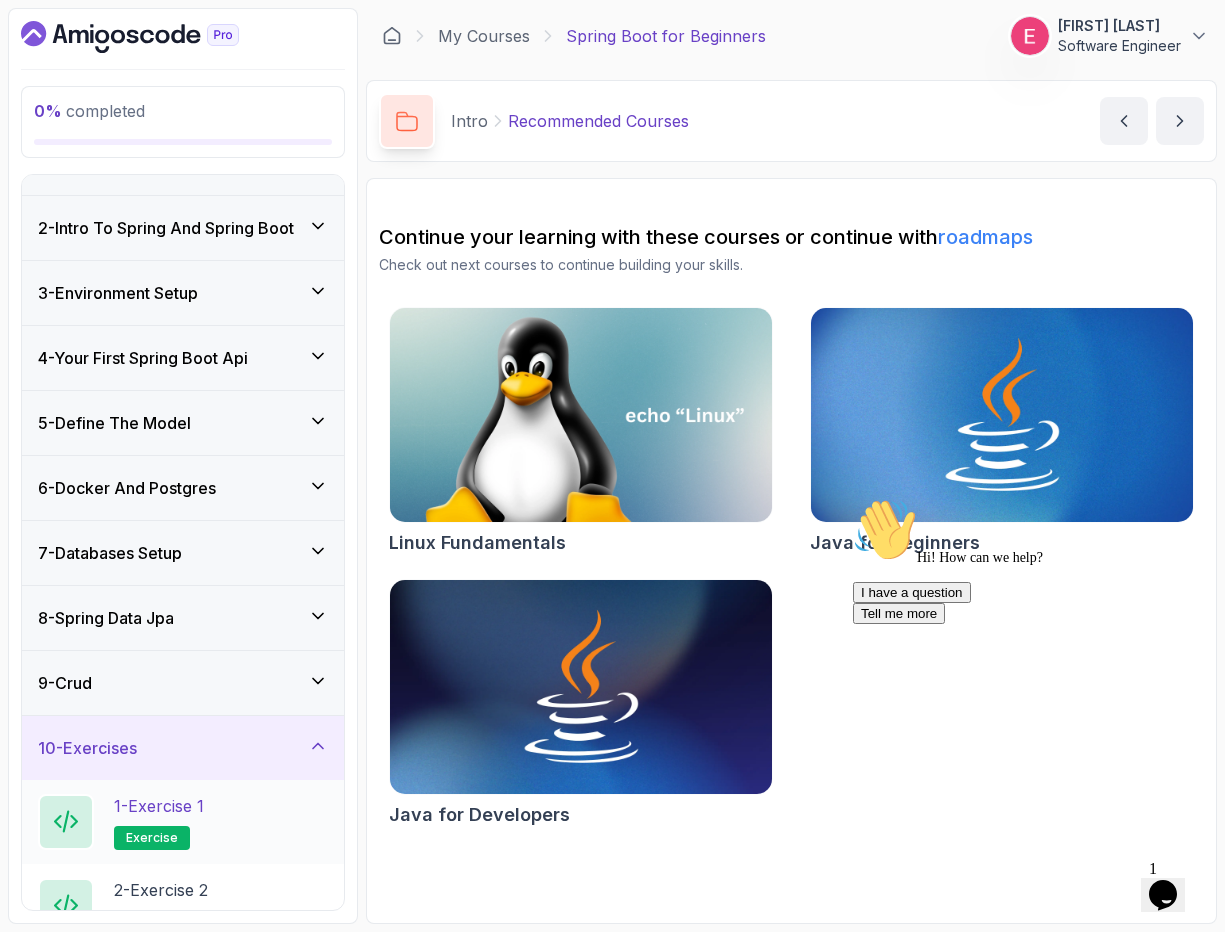scroll, scrollTop: 177, scrollLeft: 0, axis: vertical 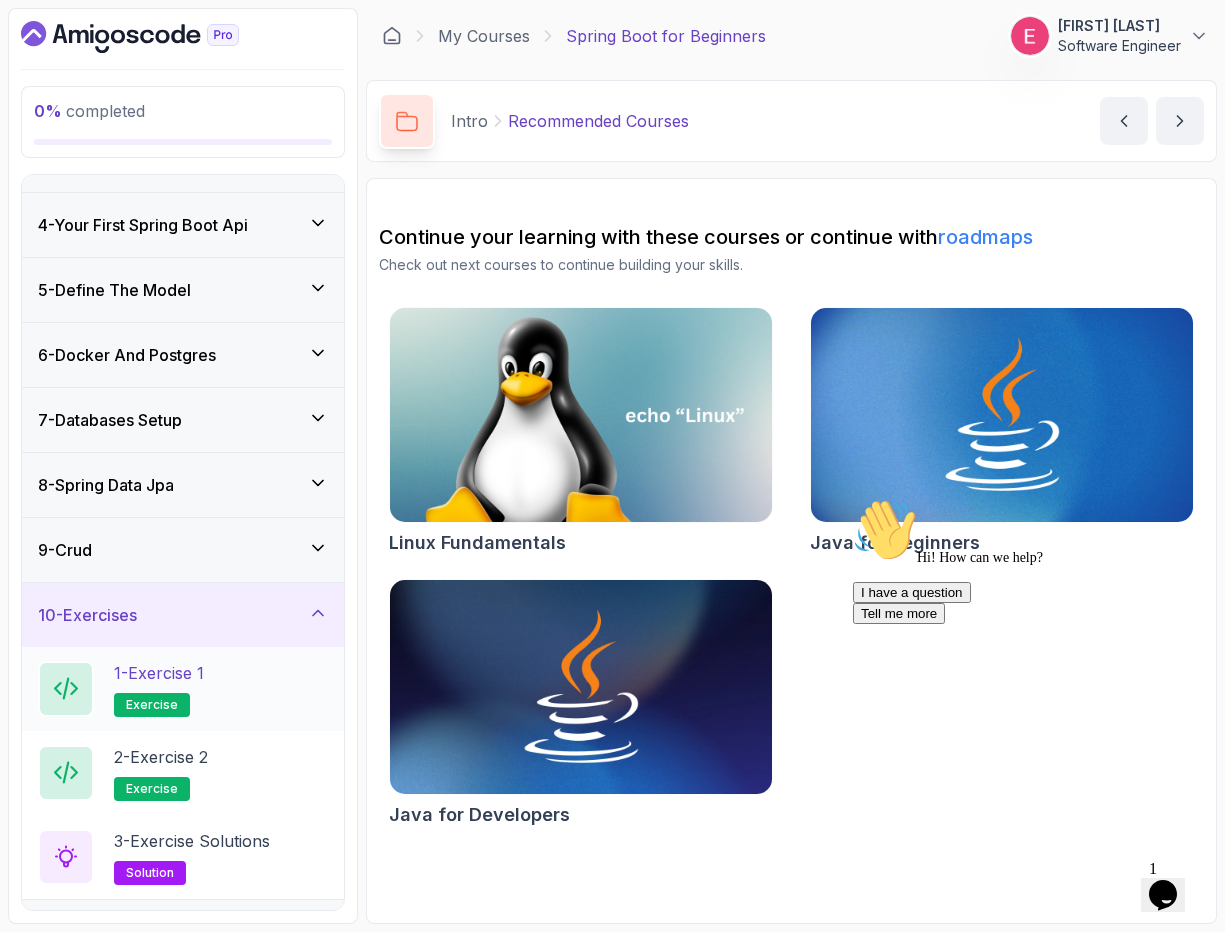 click on "exercise" at bounding box center [152, 705] 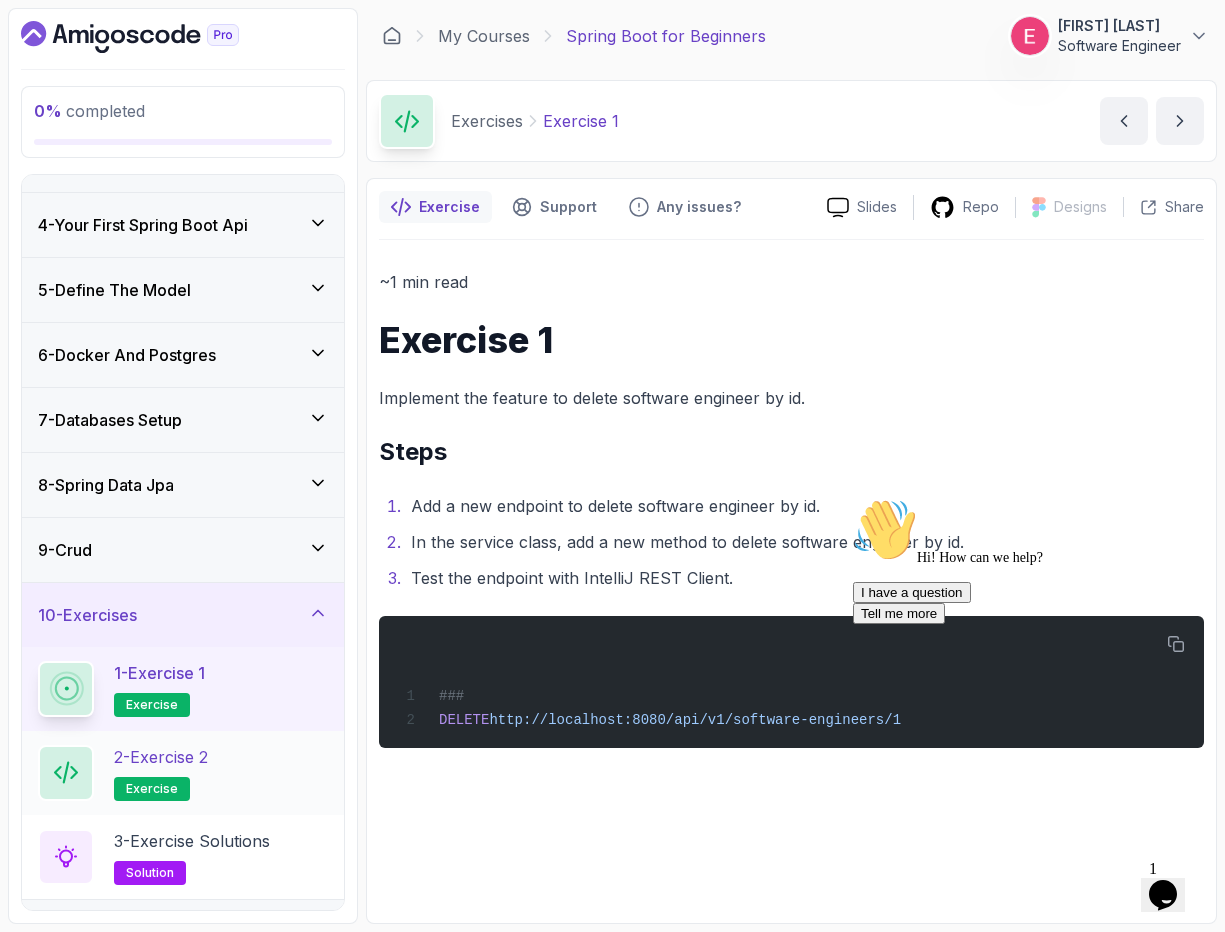 scroll, scrollTop: 296, scrollLeft: 0, axis: vertical 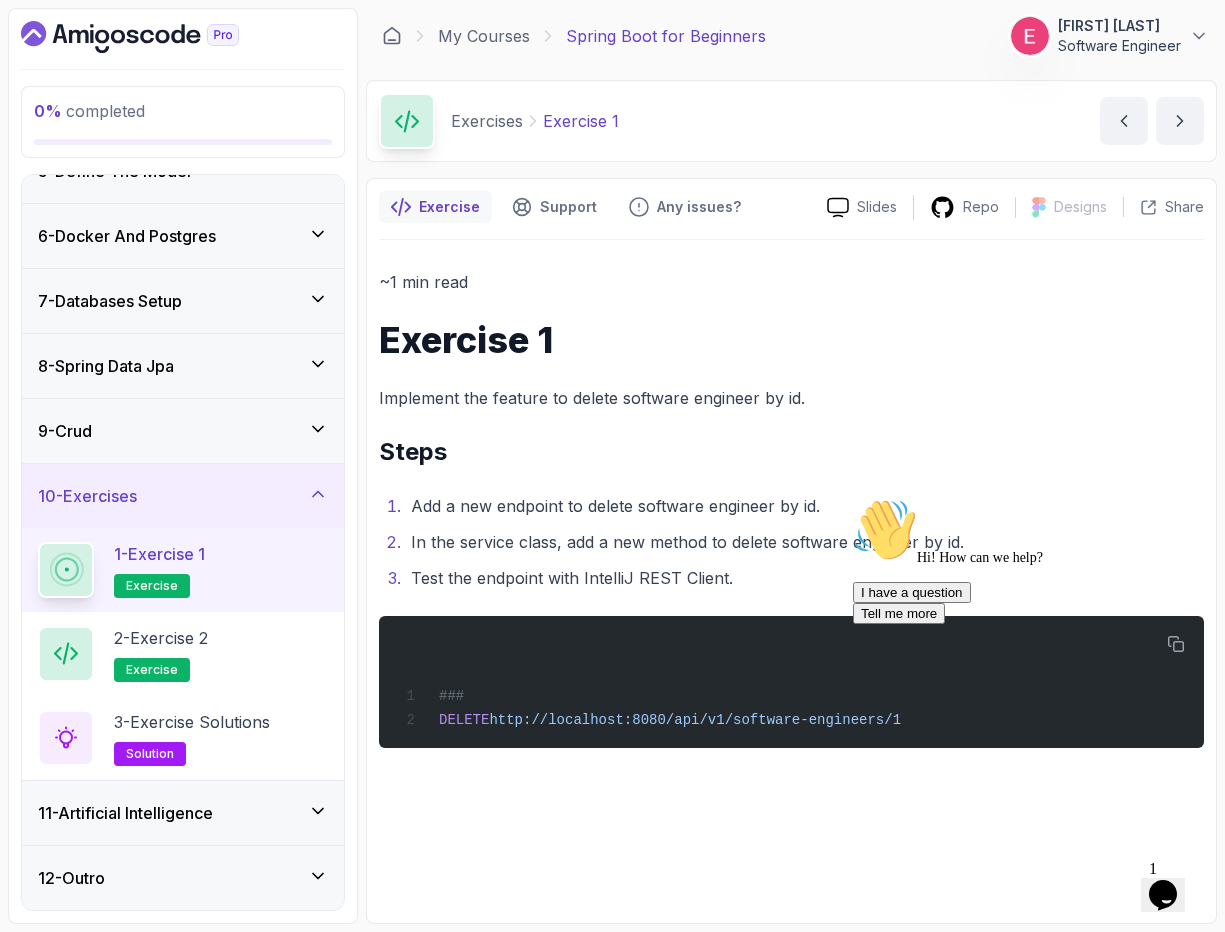 click 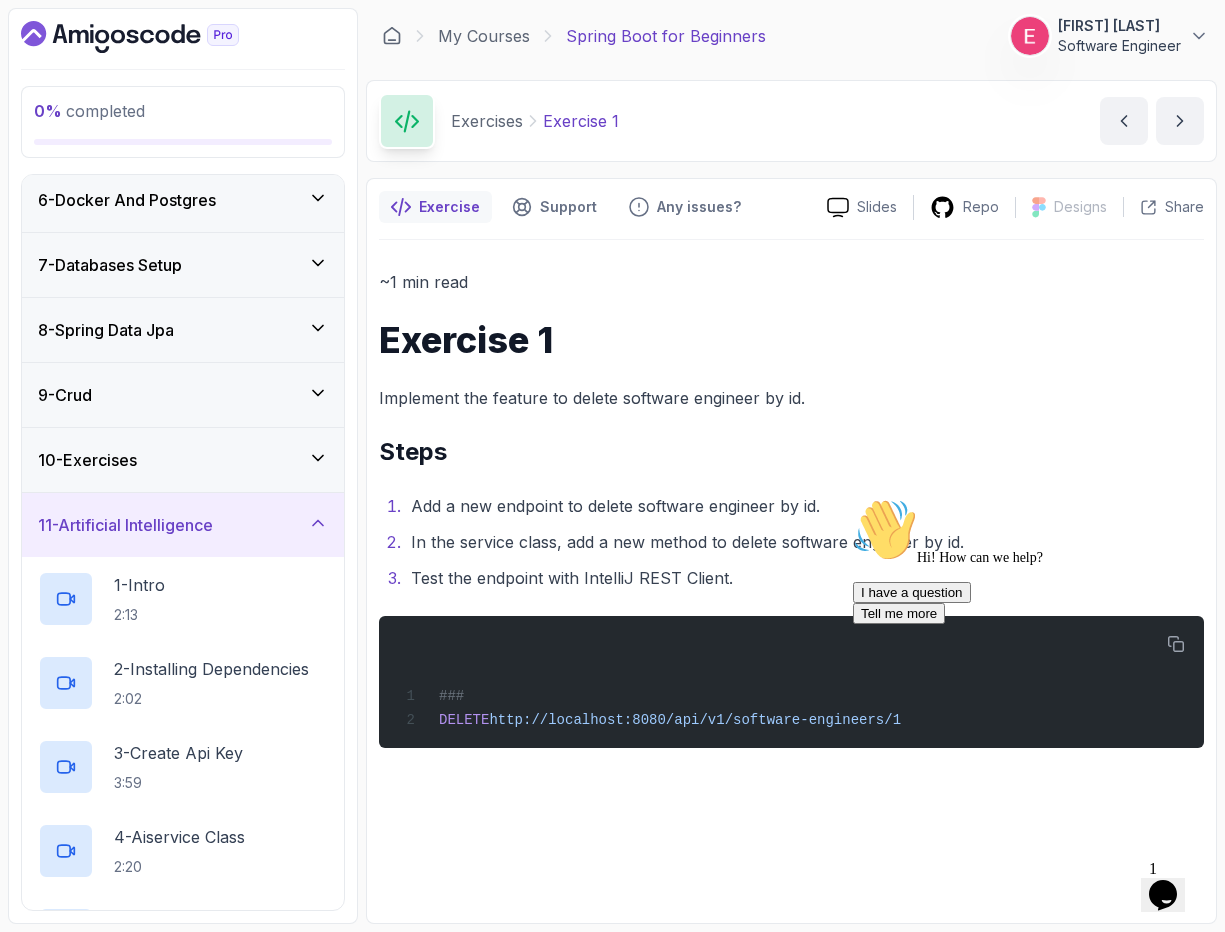 scroll, scrollTop: 248, scrollLeft: 0, axis: vertical 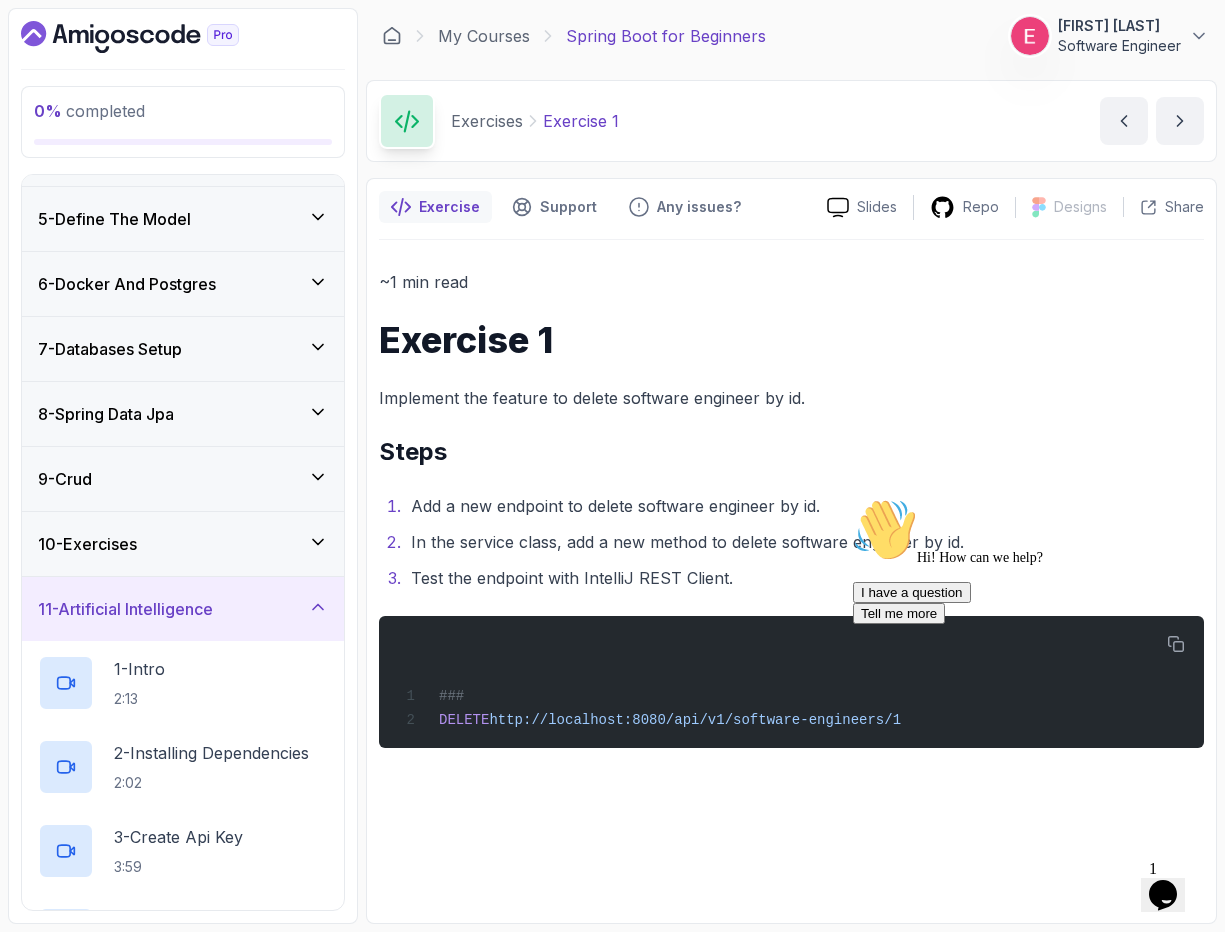 click 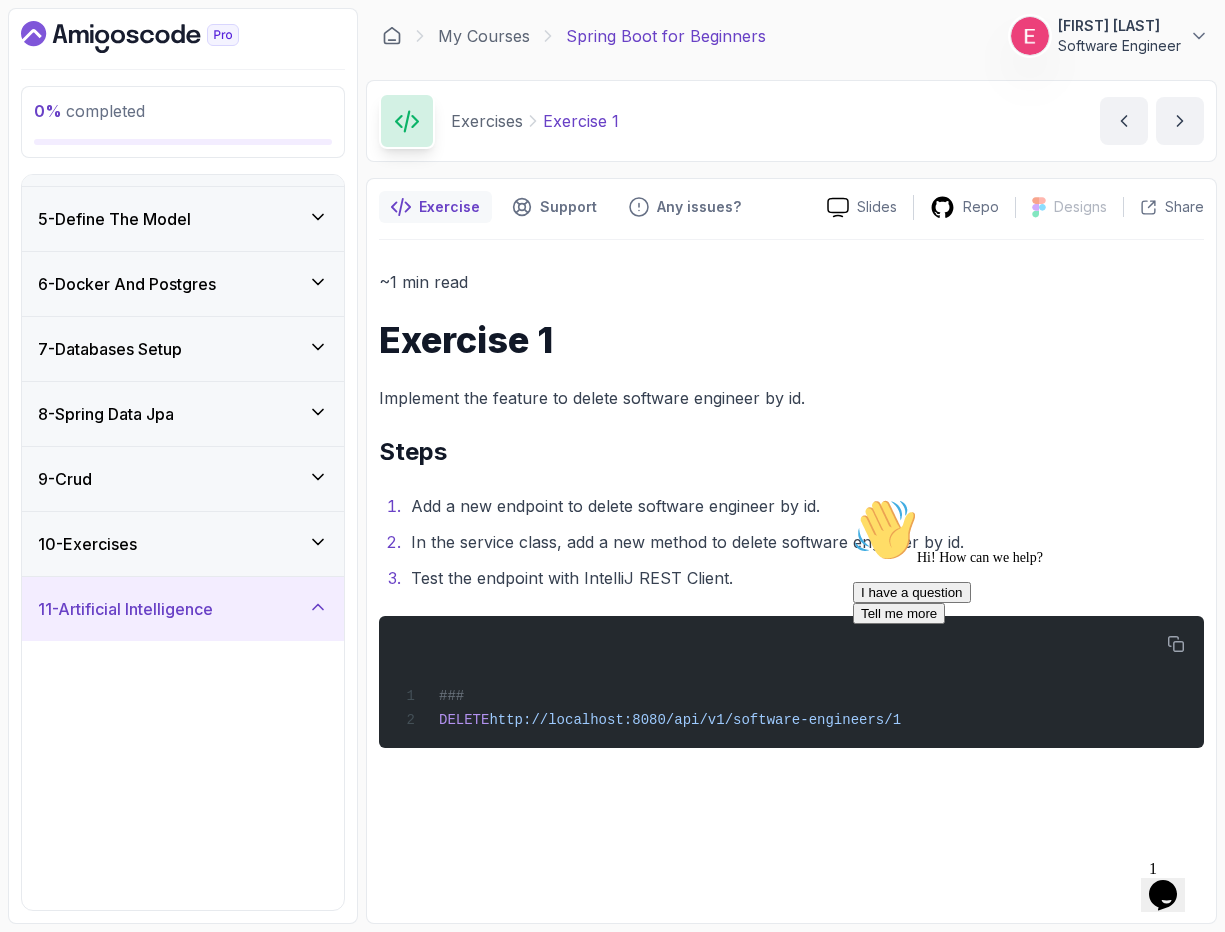 scroll, scrollTop: 44, scrollLeft: 0, axis: vertical 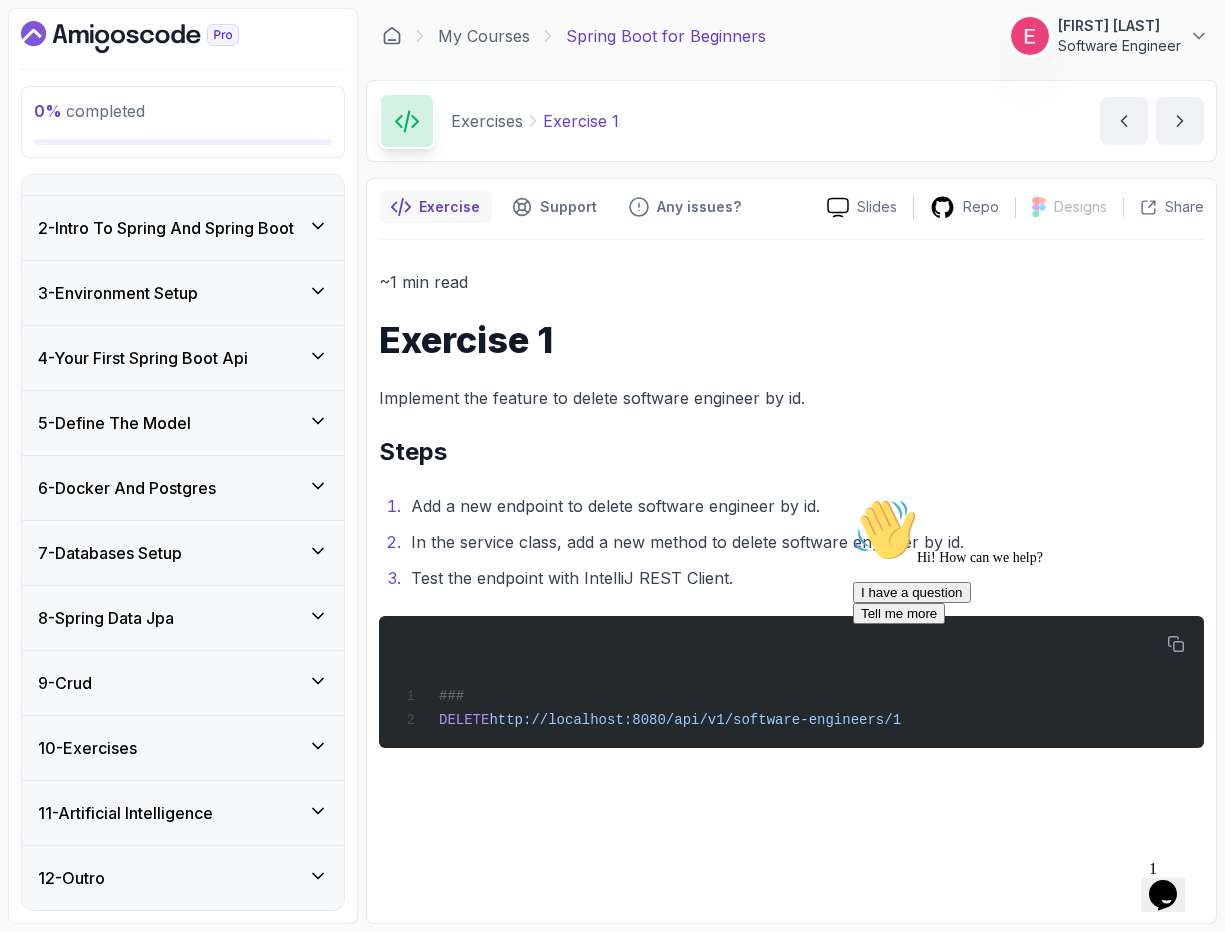 click 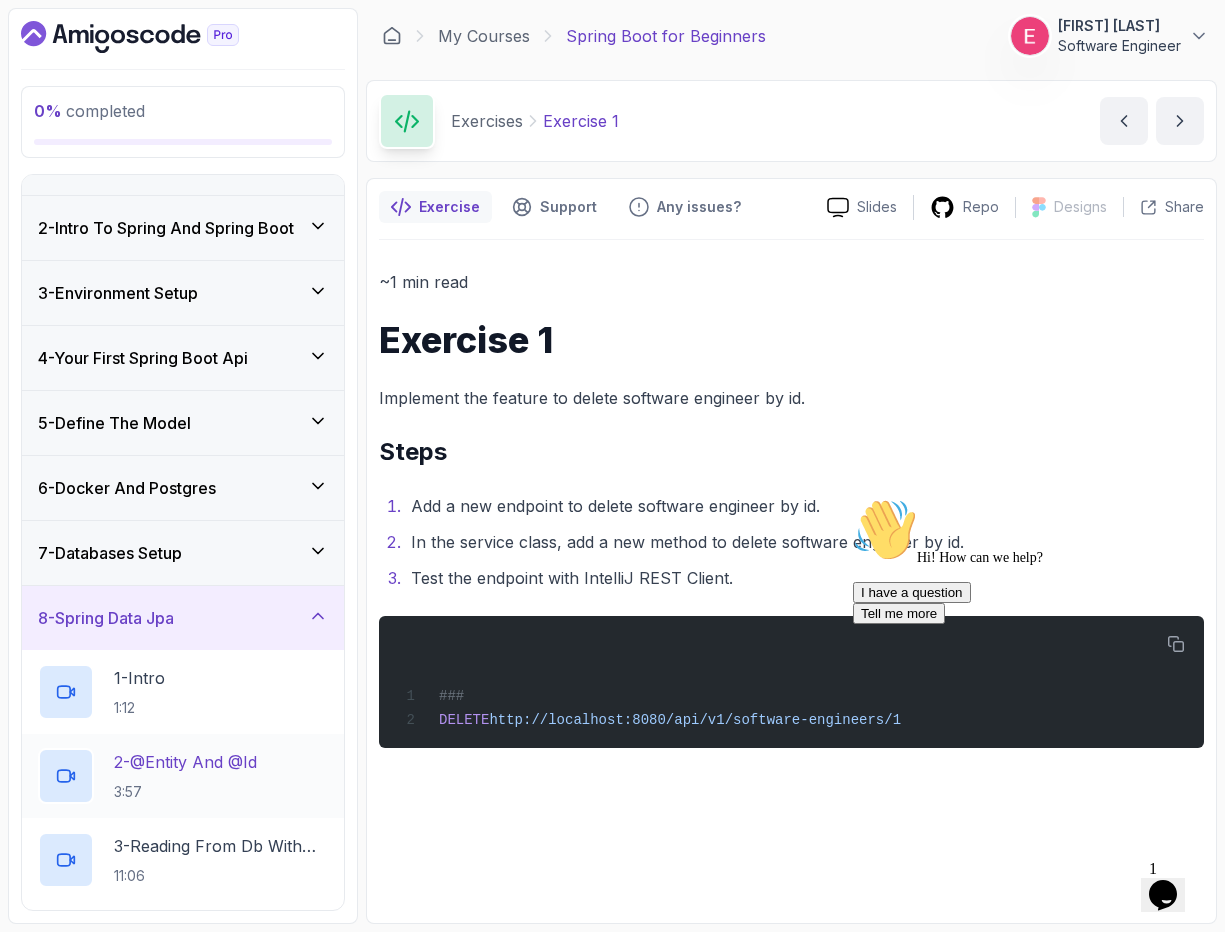 scroll, scrollTop: 161, scrollLeft: 0, axis: vertical 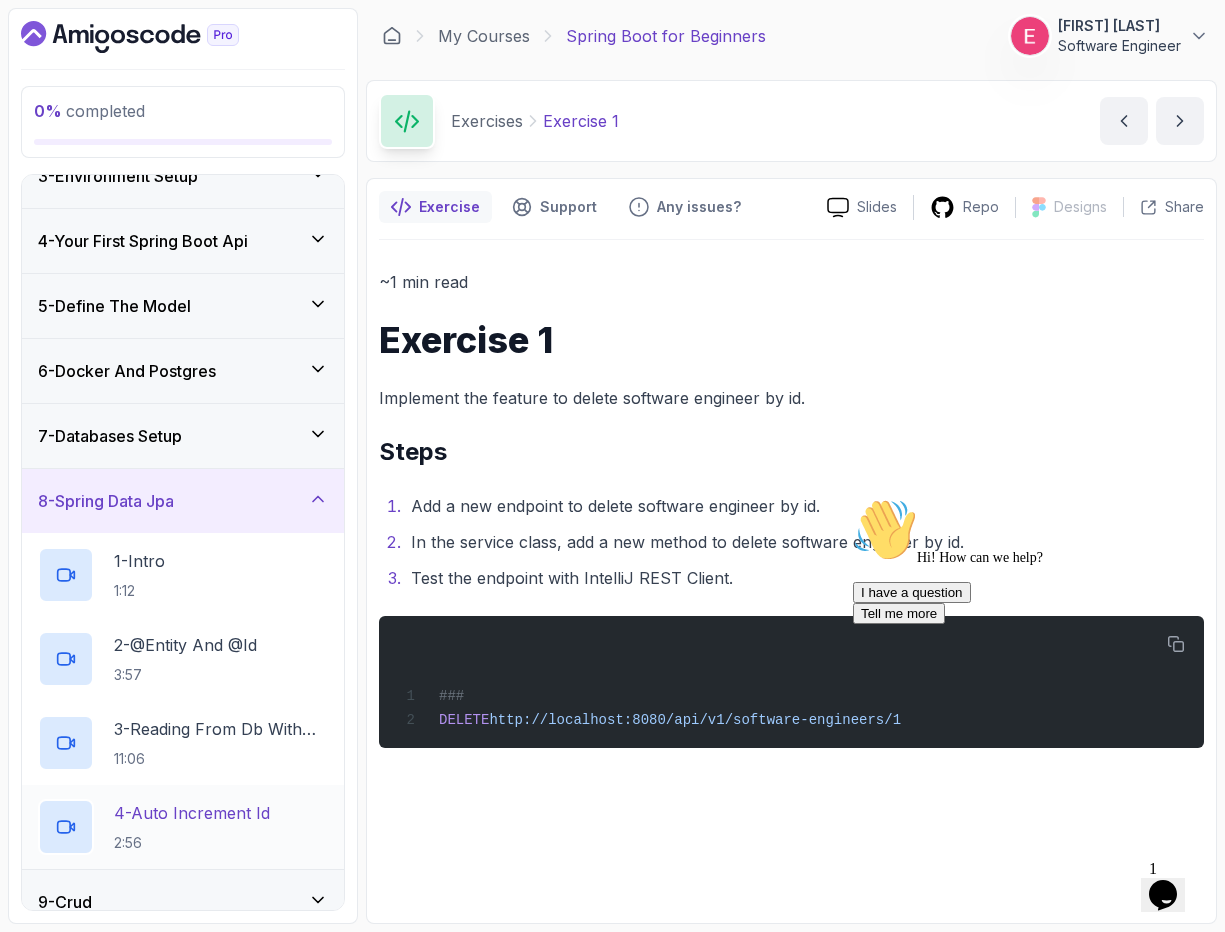 click on "4  -  Auto Increment Id" at bounding box center (192, 813) 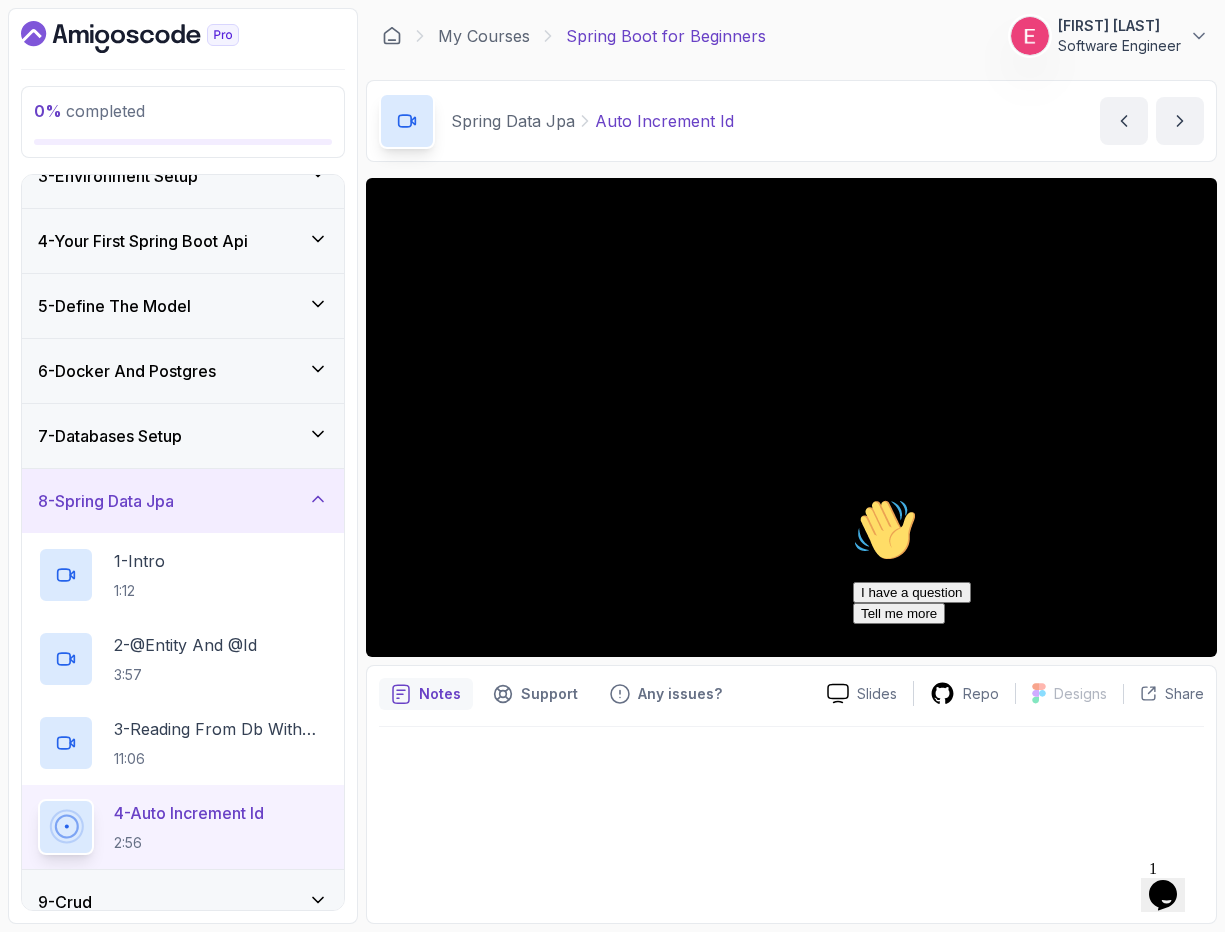 click at bounding box center (1033, 498) 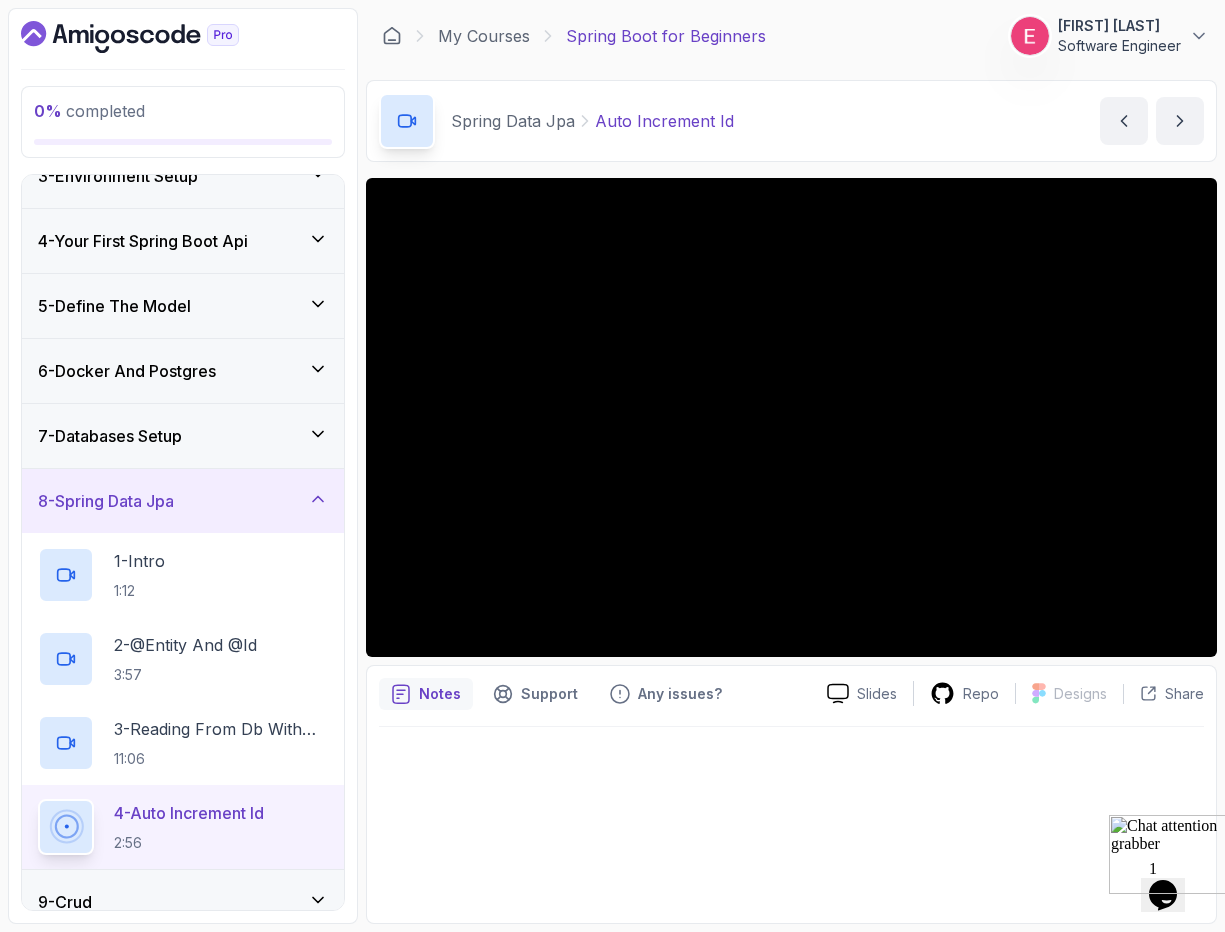 scroll, scrollTop: 380, scrollLeft: 0, axis: vertical 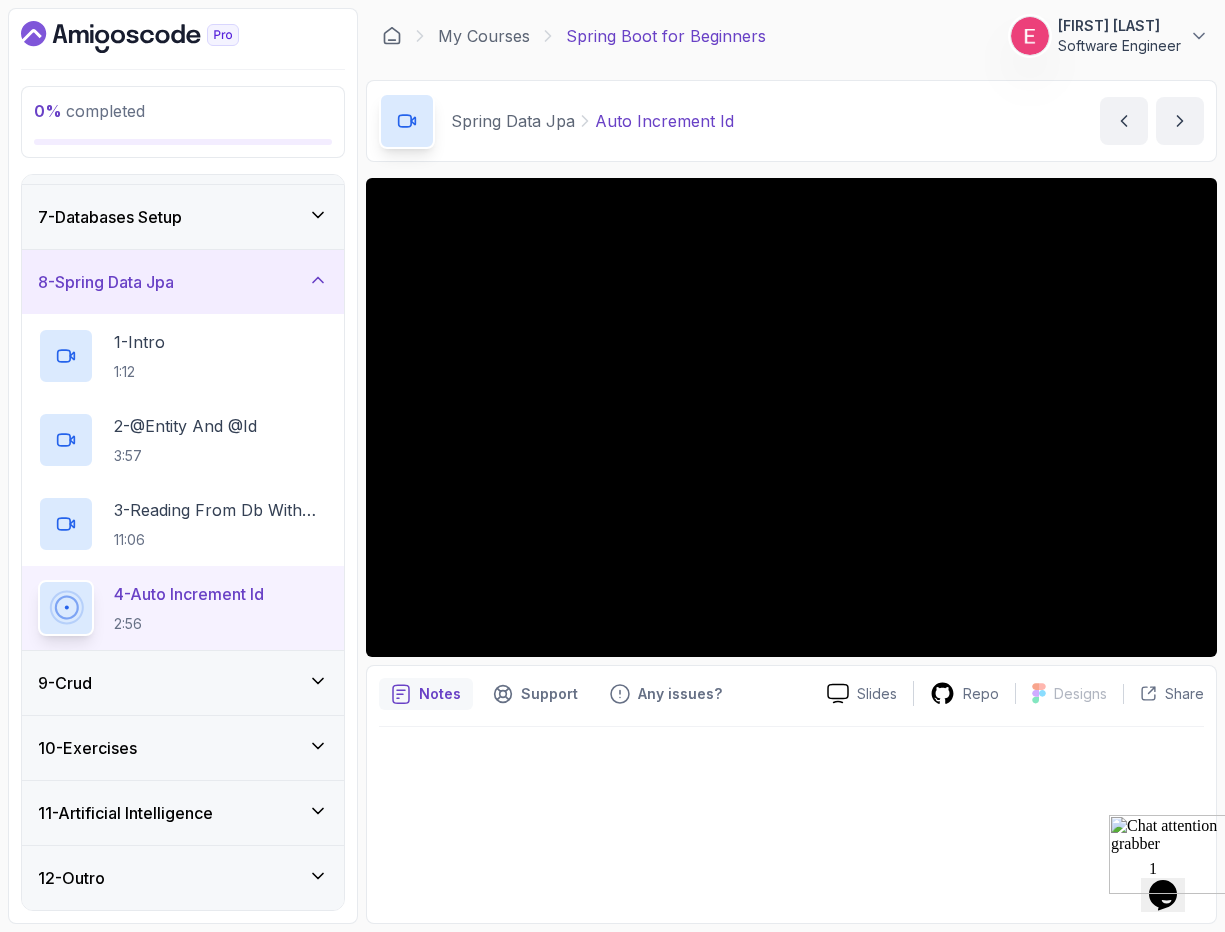 click 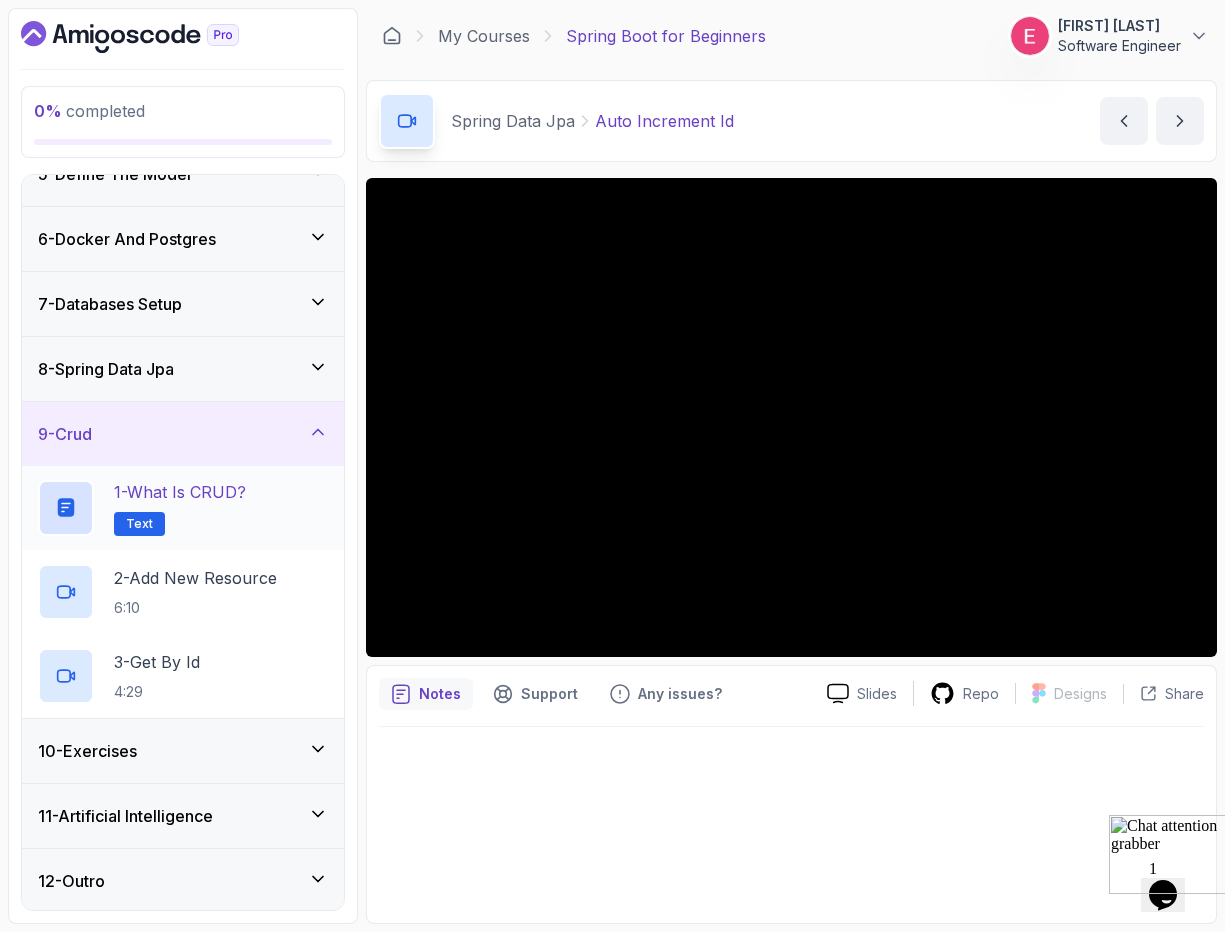 scroll, scrollTop: 296, scrollLeft: 0, axis: vertical 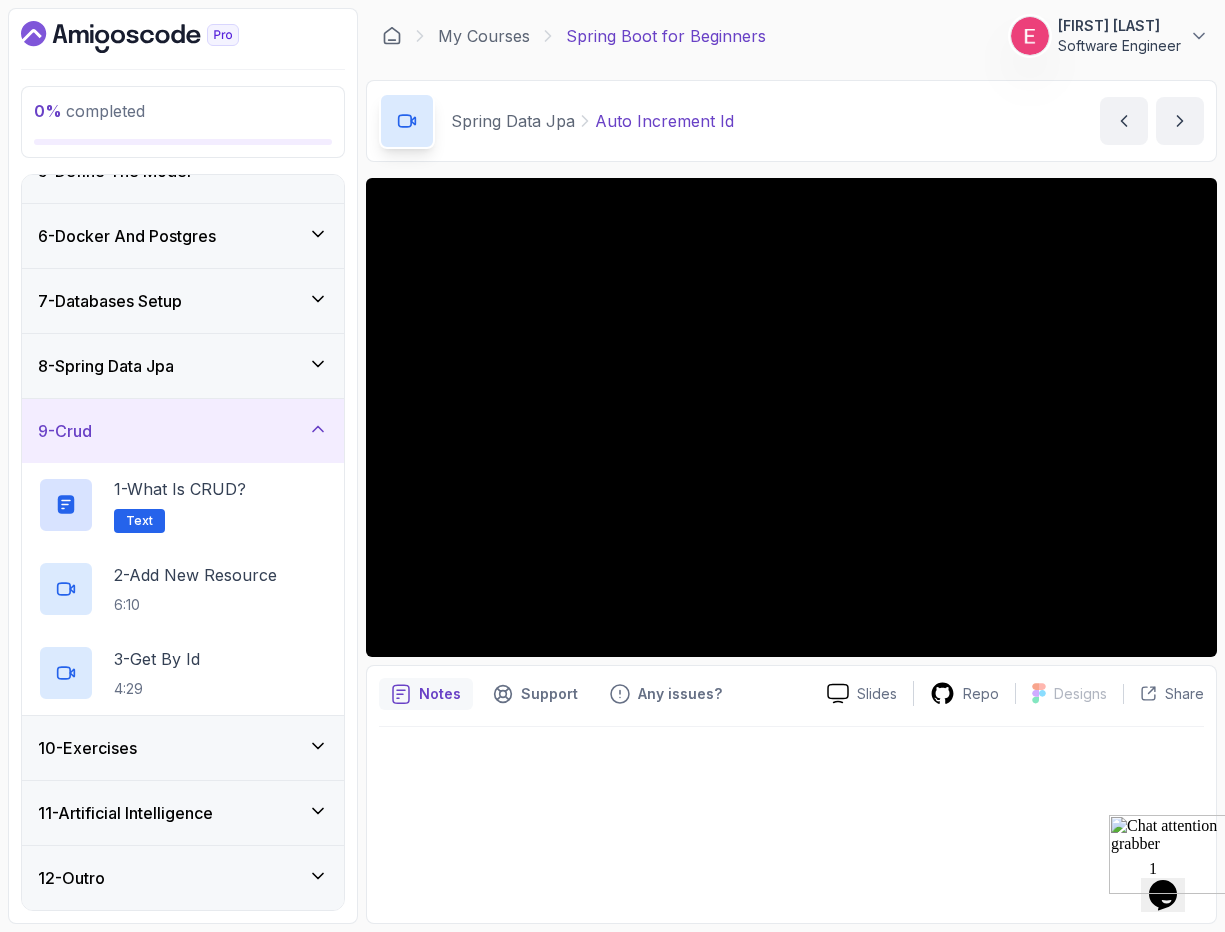 click 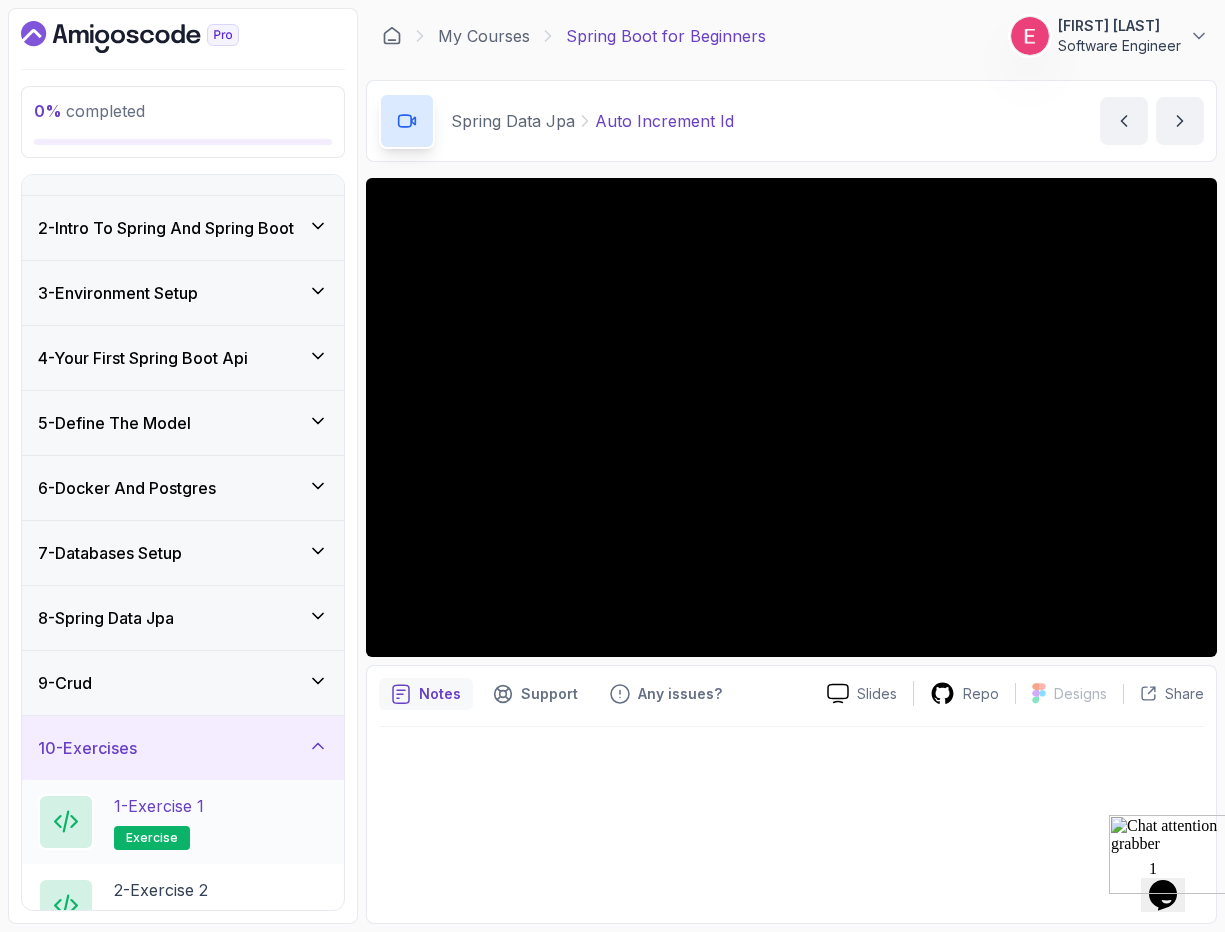 scroll, scrollTop: 296, scrollLeft: 0, axis: vertical 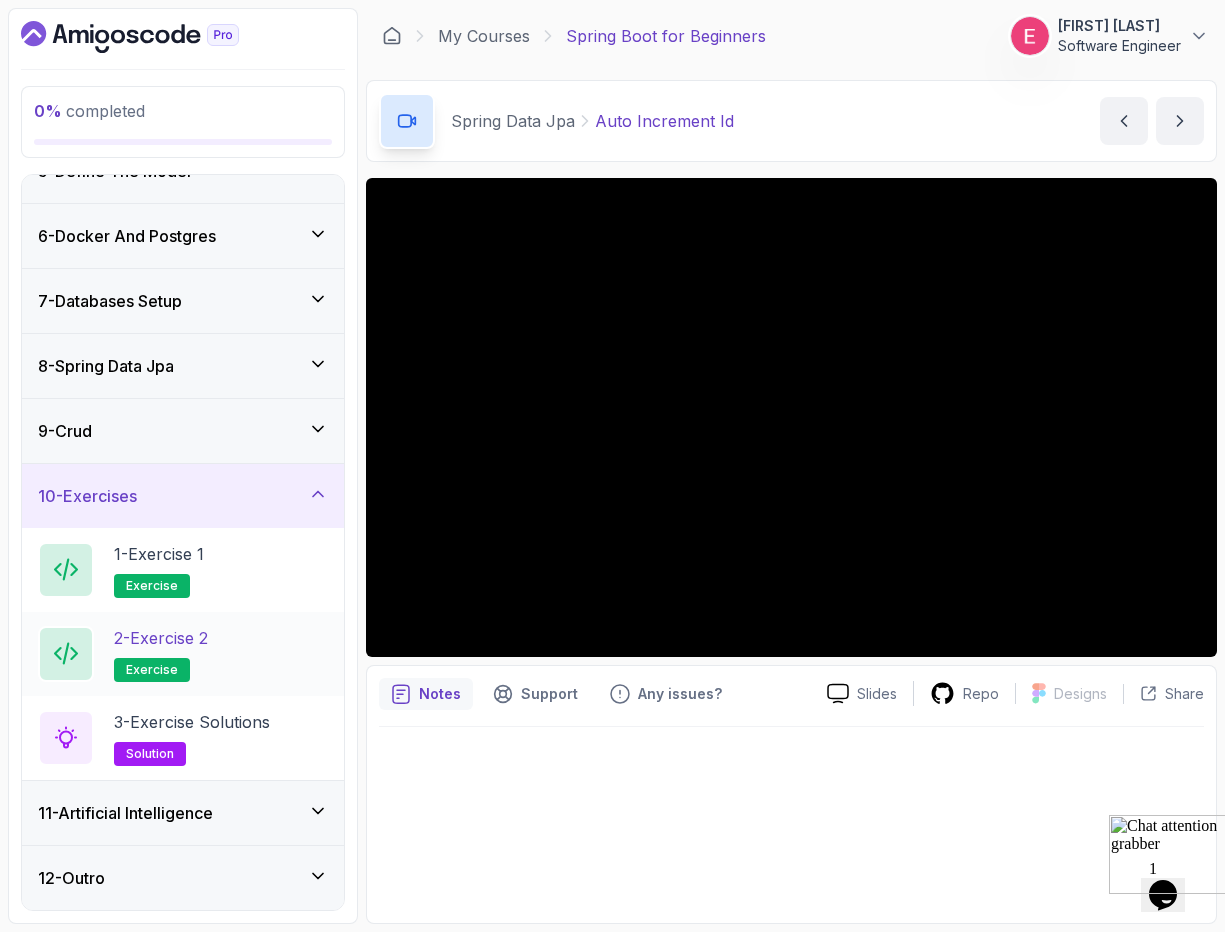 click on "2  -  Exercise 2 exercise" at bounding box center (183, 654) 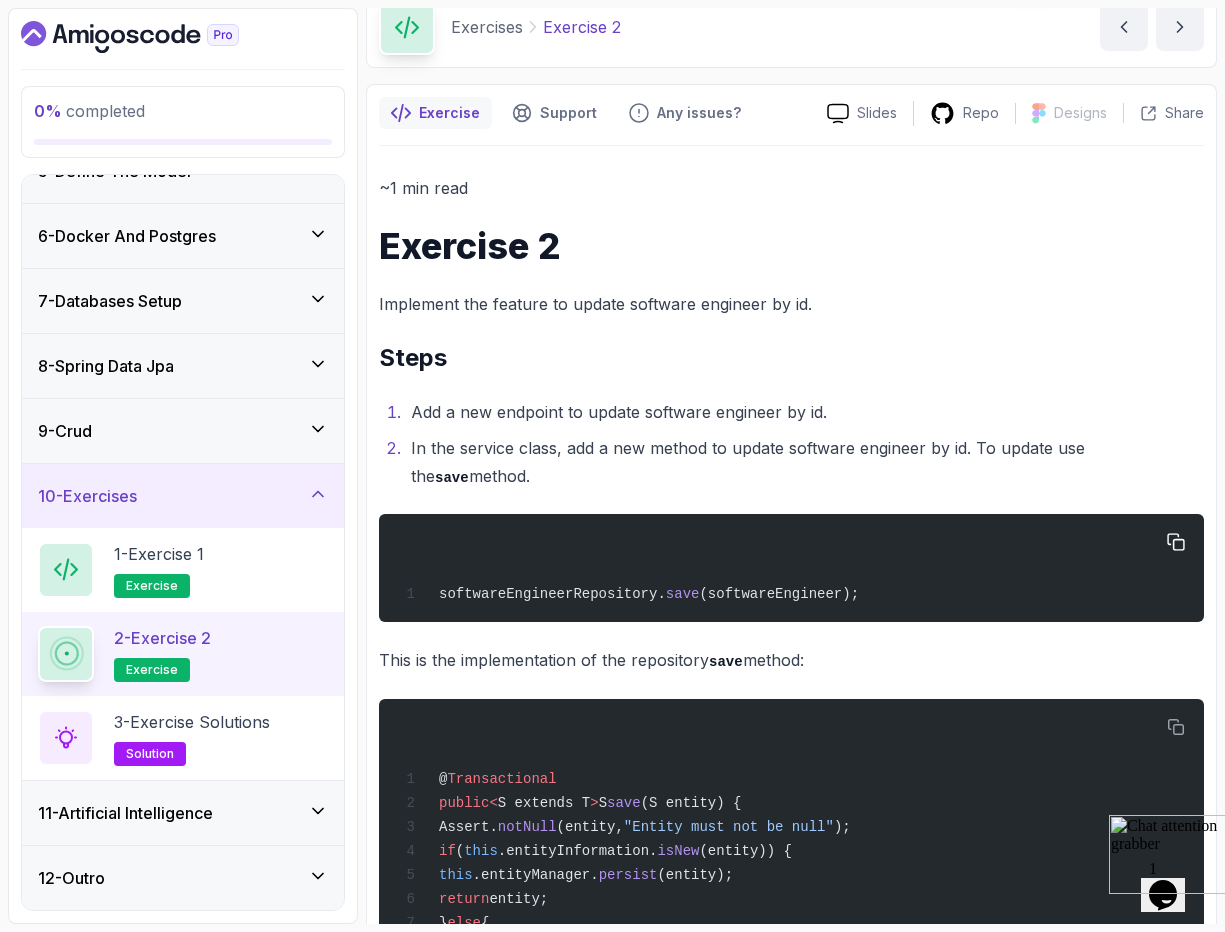 scroll, scrollTop: 87, scrollLeft: 0, axis: vertical 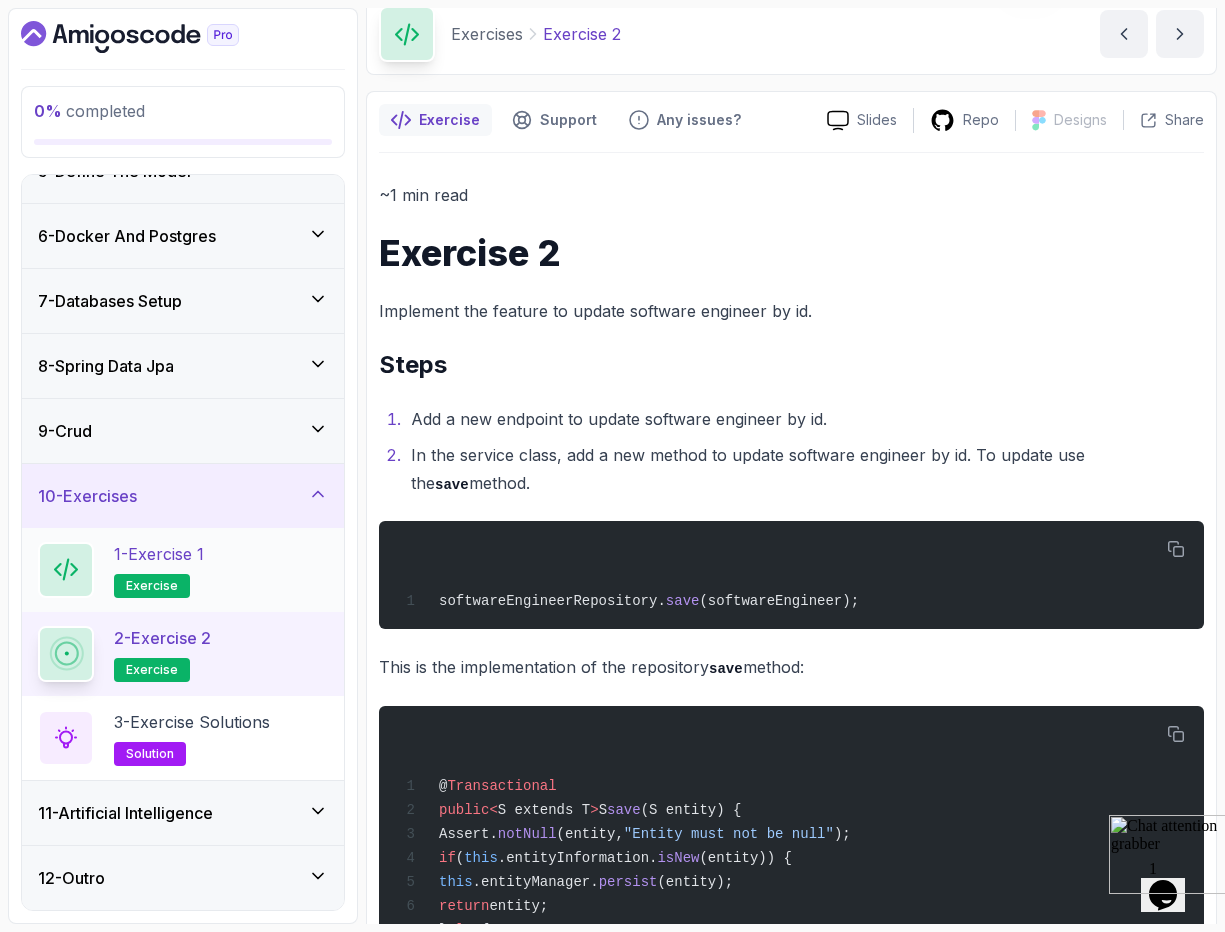 click on "1  -  Exercise 1 exercise" at bounding box center [183, 570] 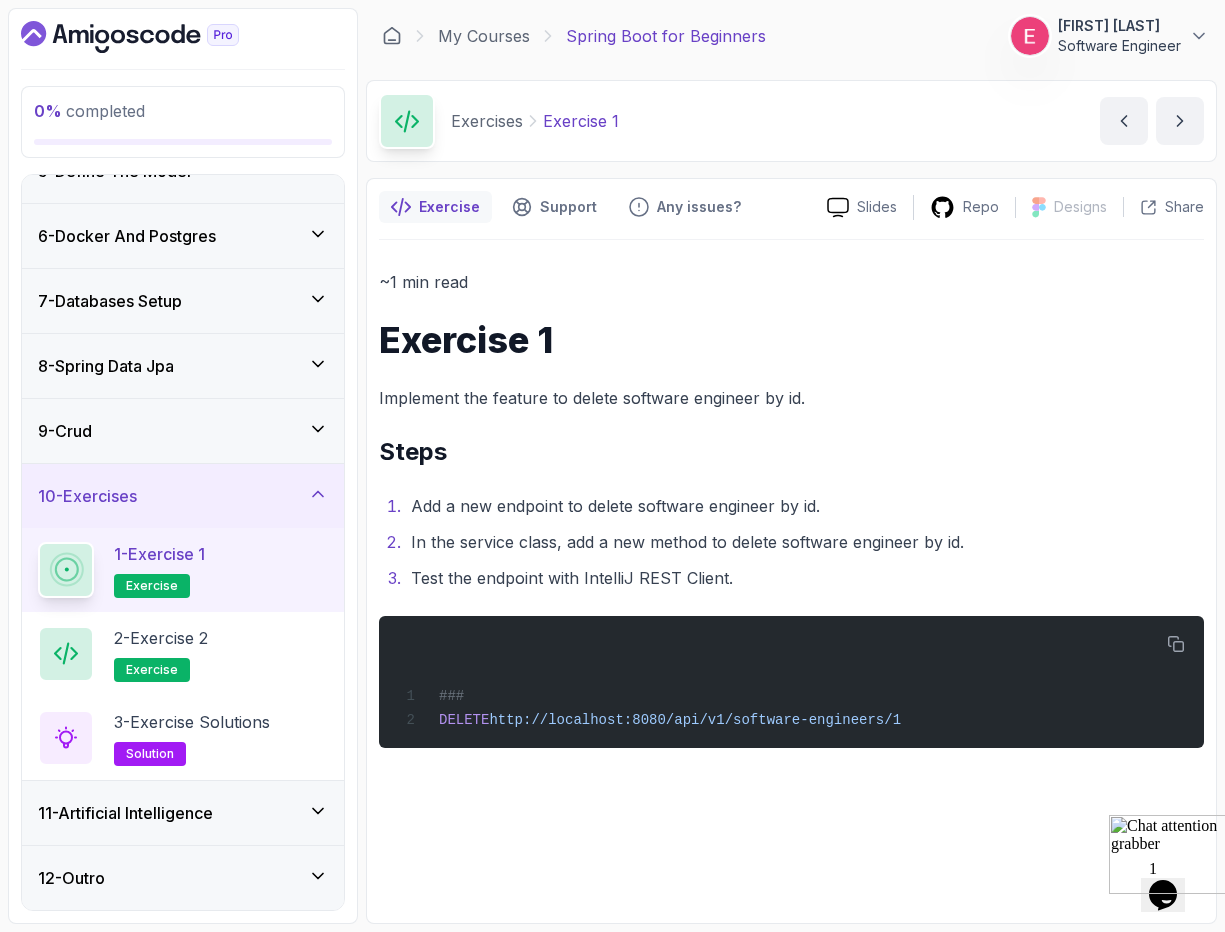 scroll, scrollTop: 0, scrollLeft: 0, axis: both 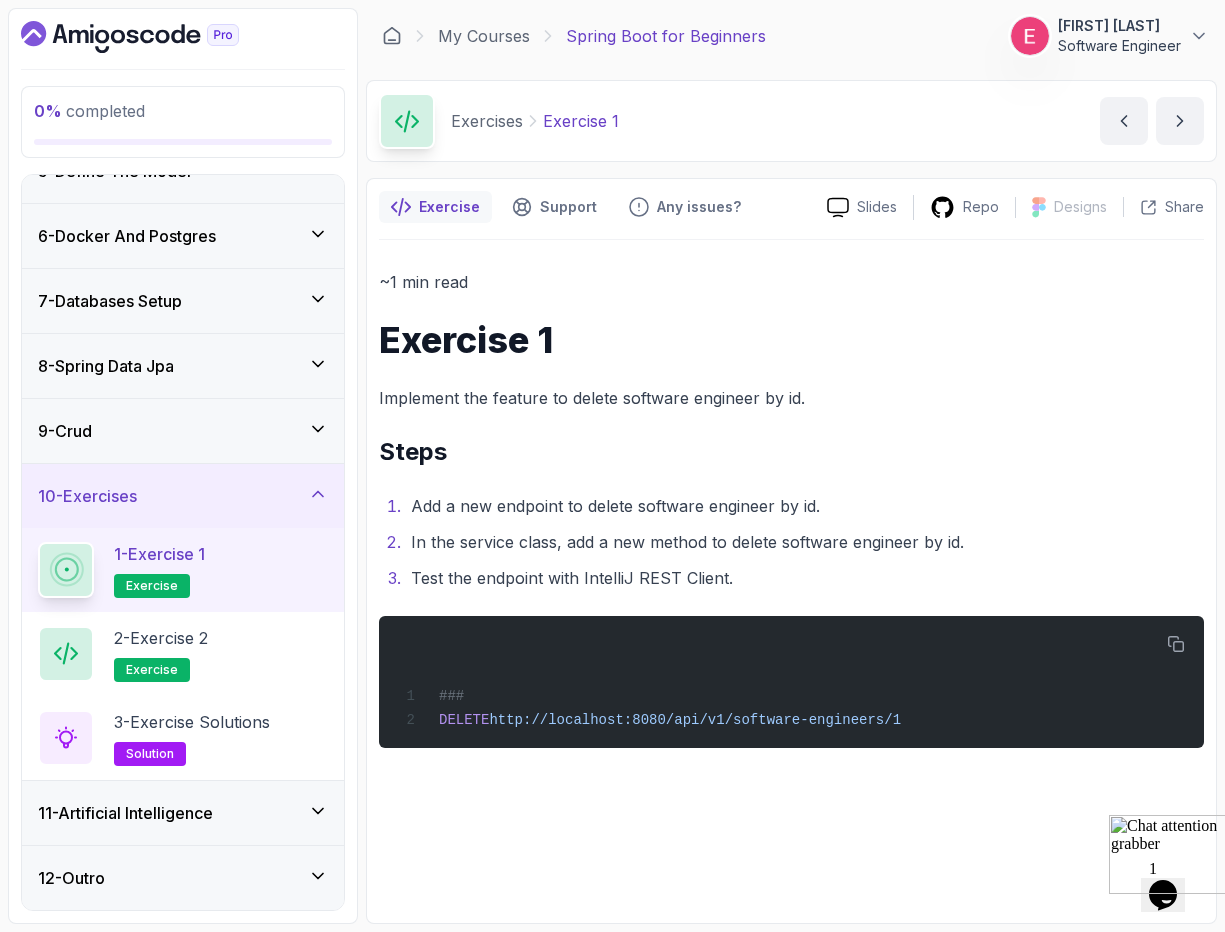 click at bounding box center [183, 37] 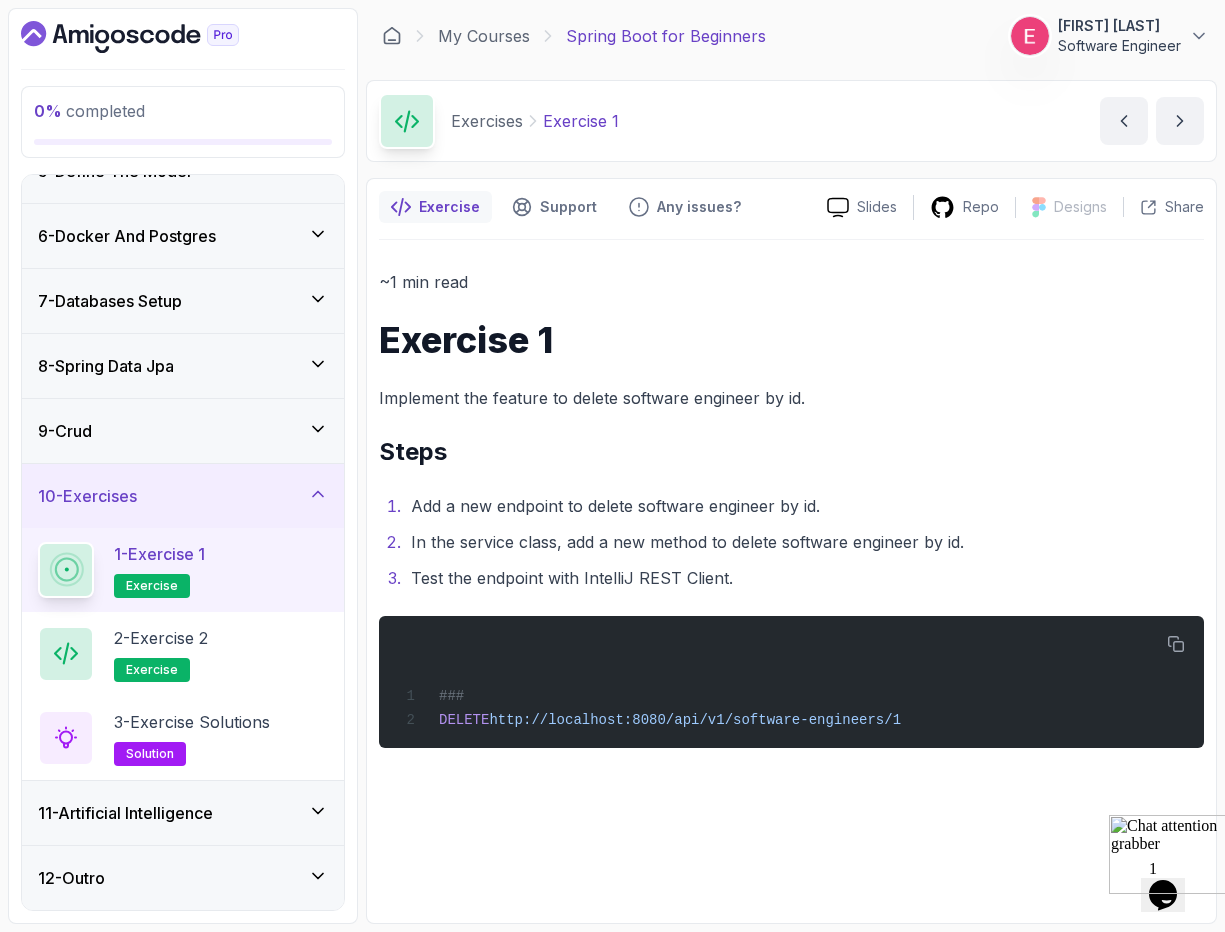 scroll, scrollTop: 0, scrollLeft: 0, axis: both 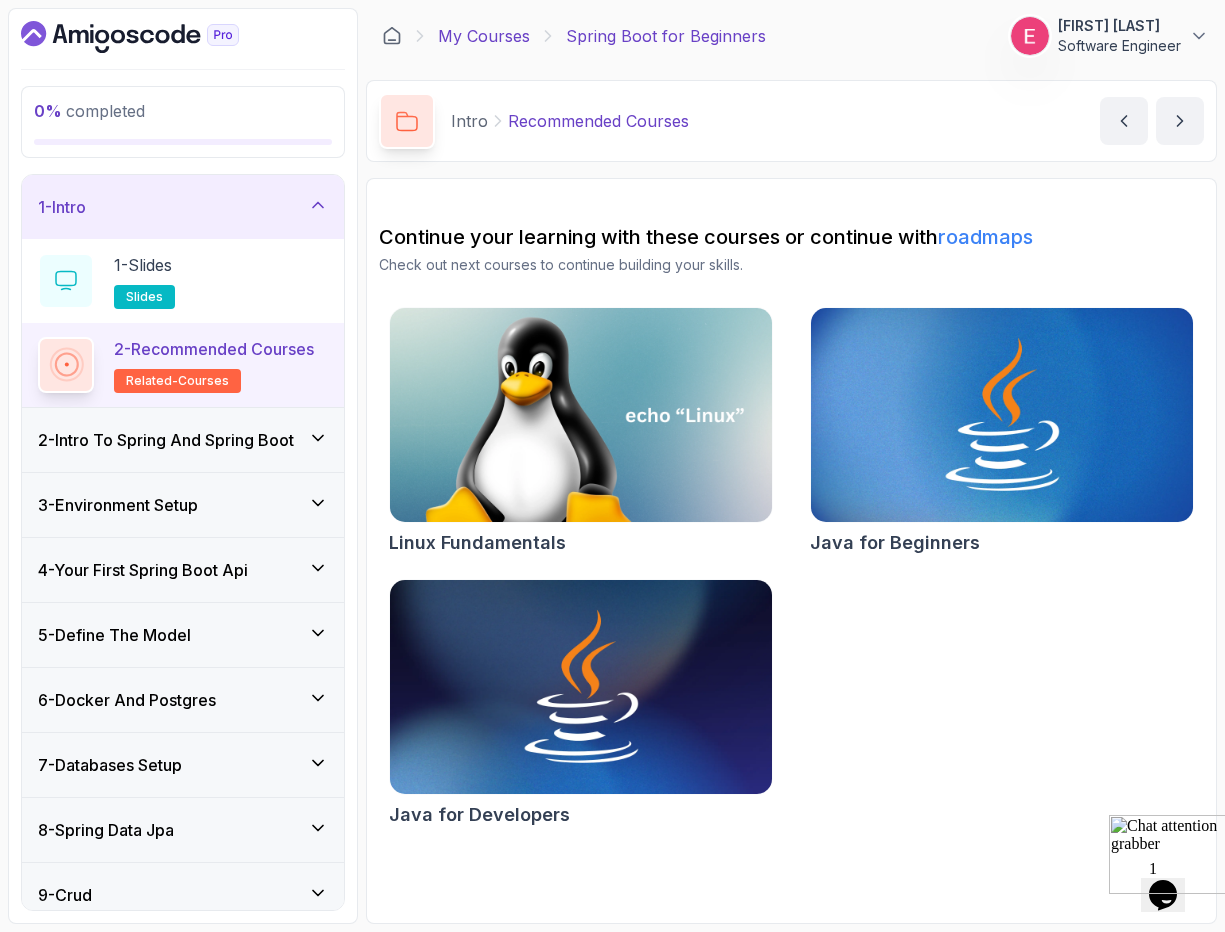 click on "My Courses" at bounding box center (484, 36) 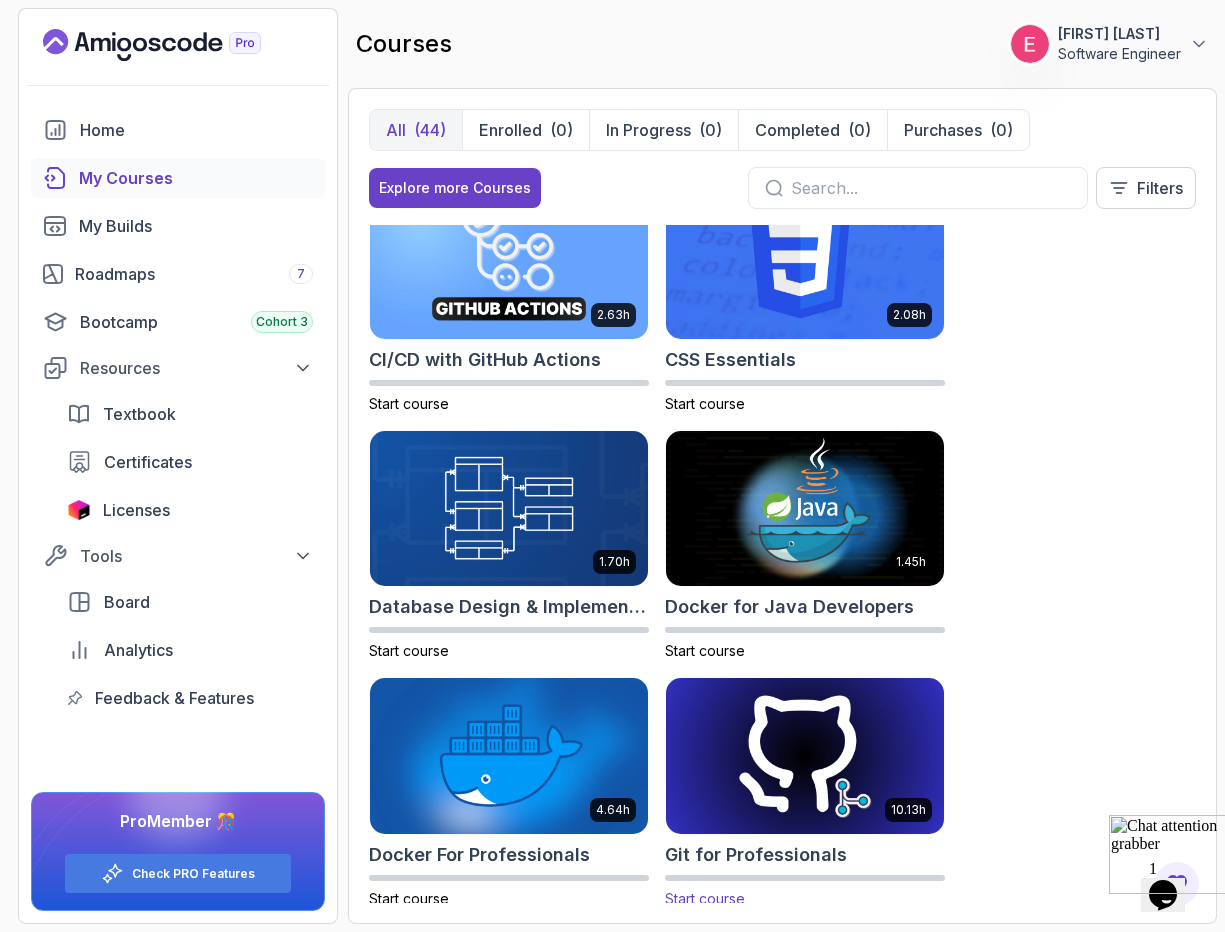 scroll, scrollTop: 0, scrollLeft: 0, axis: both 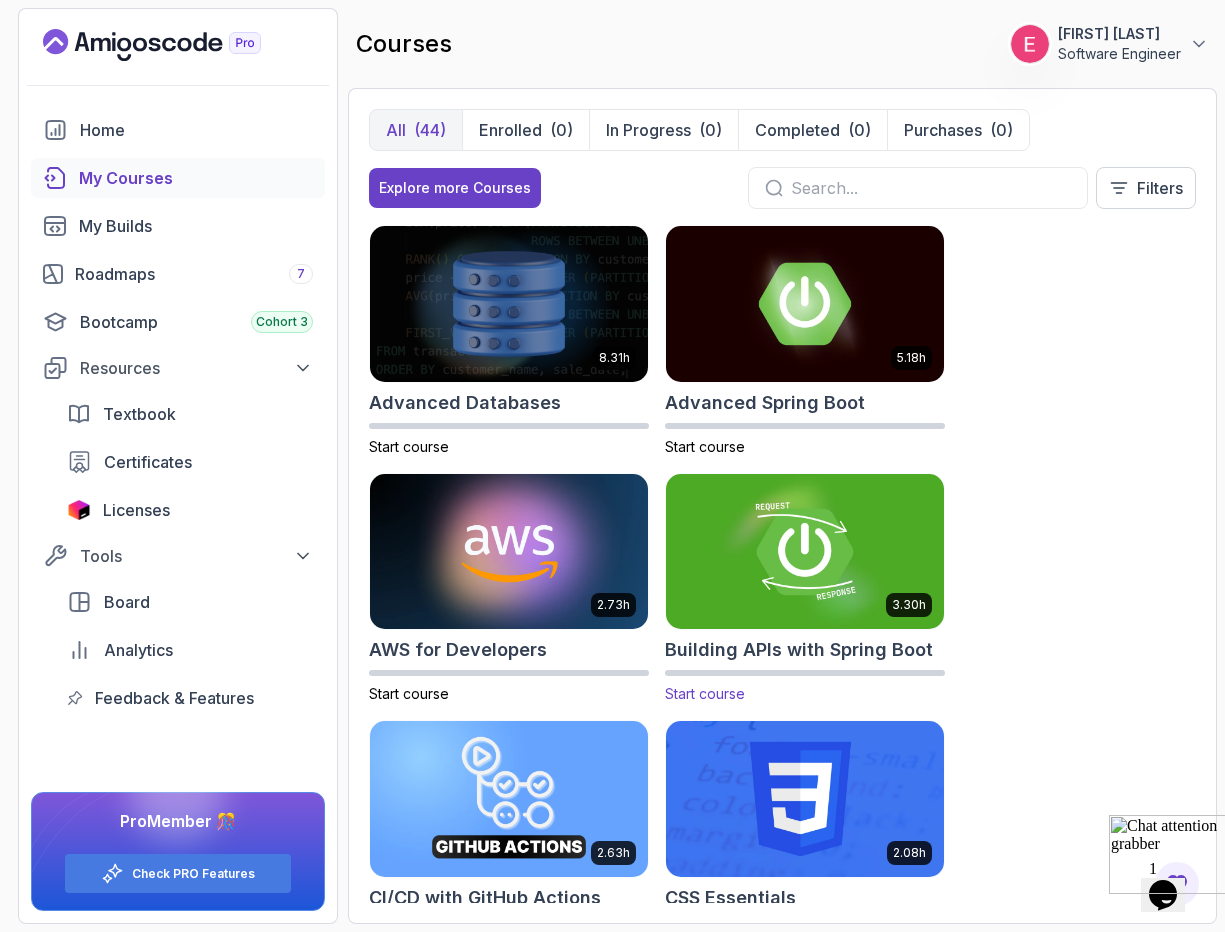 click on "Start course" at bounding box center (705, 693) 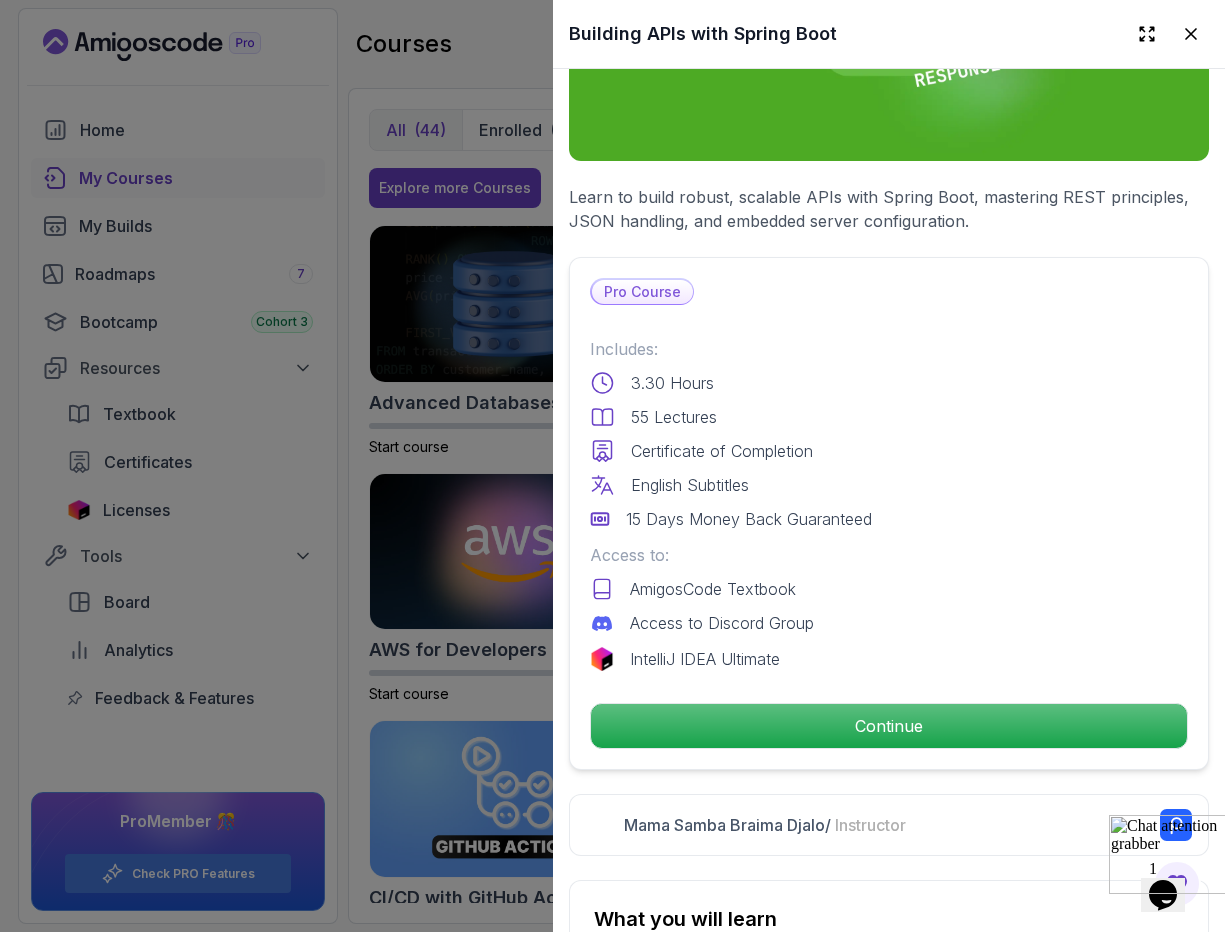 scroll, scrollTop: 291, scrollLeft: 0, axis: vertical 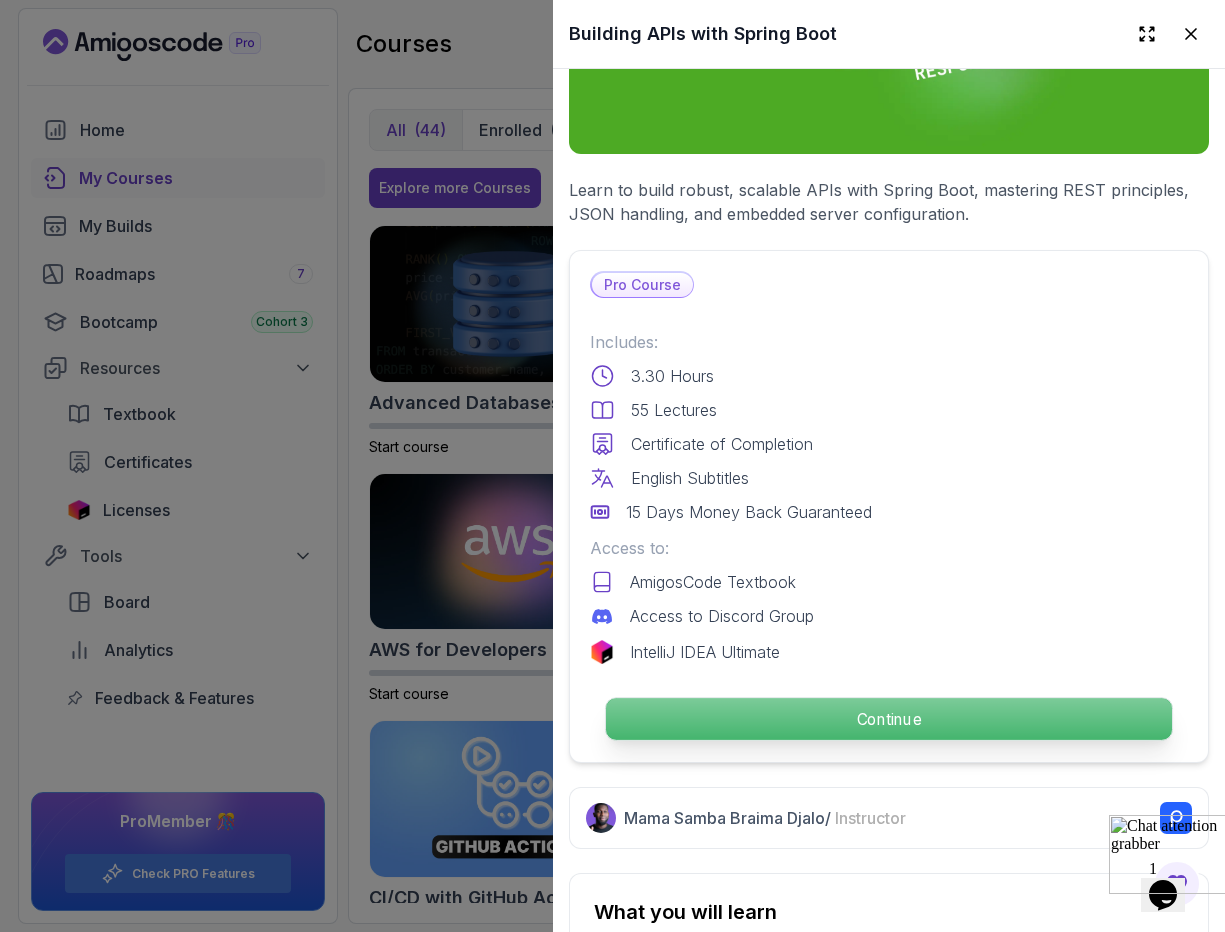click on "Continue" at bounding box center (889, 719) 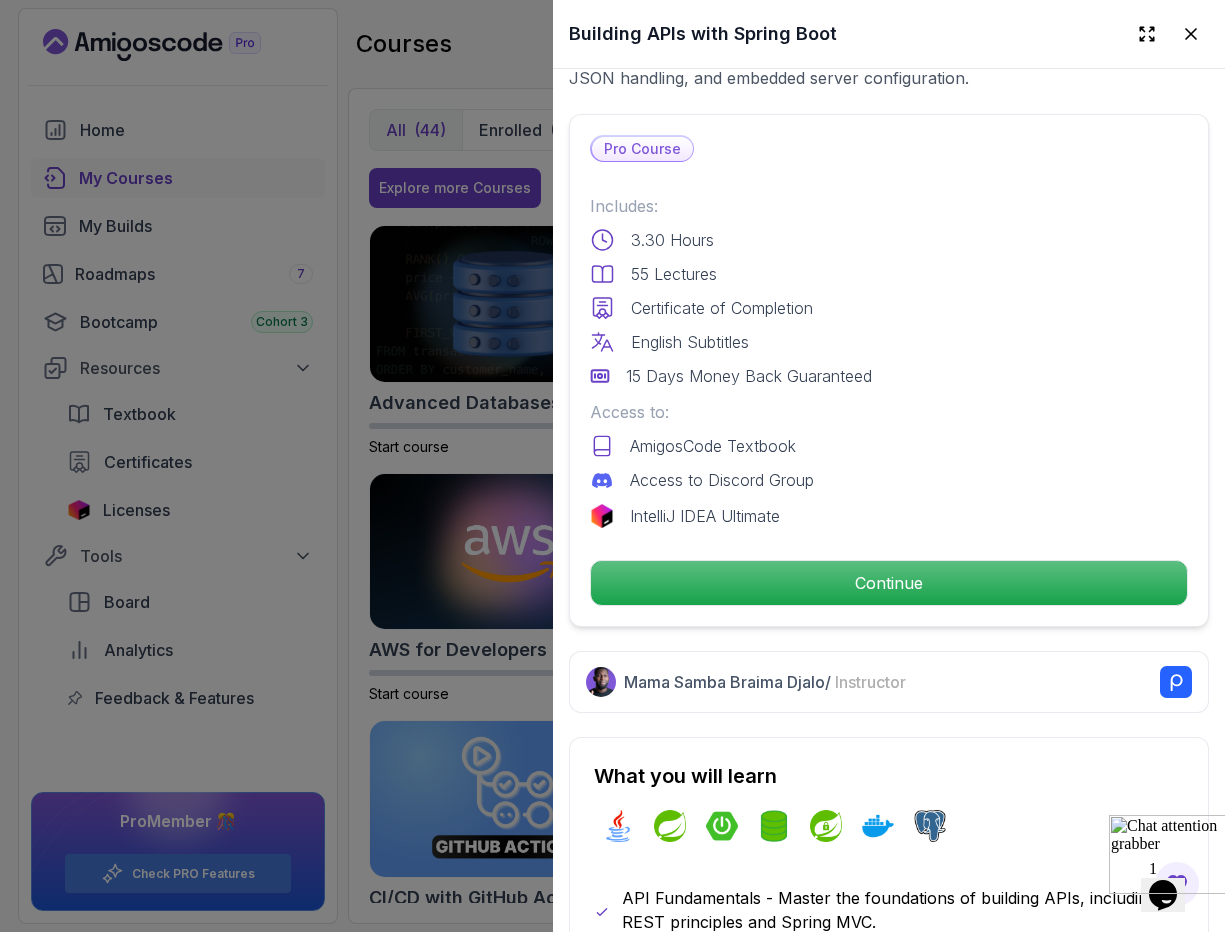 scroll, scrollTop: 430, scrollLeft: 0, axis: vertical 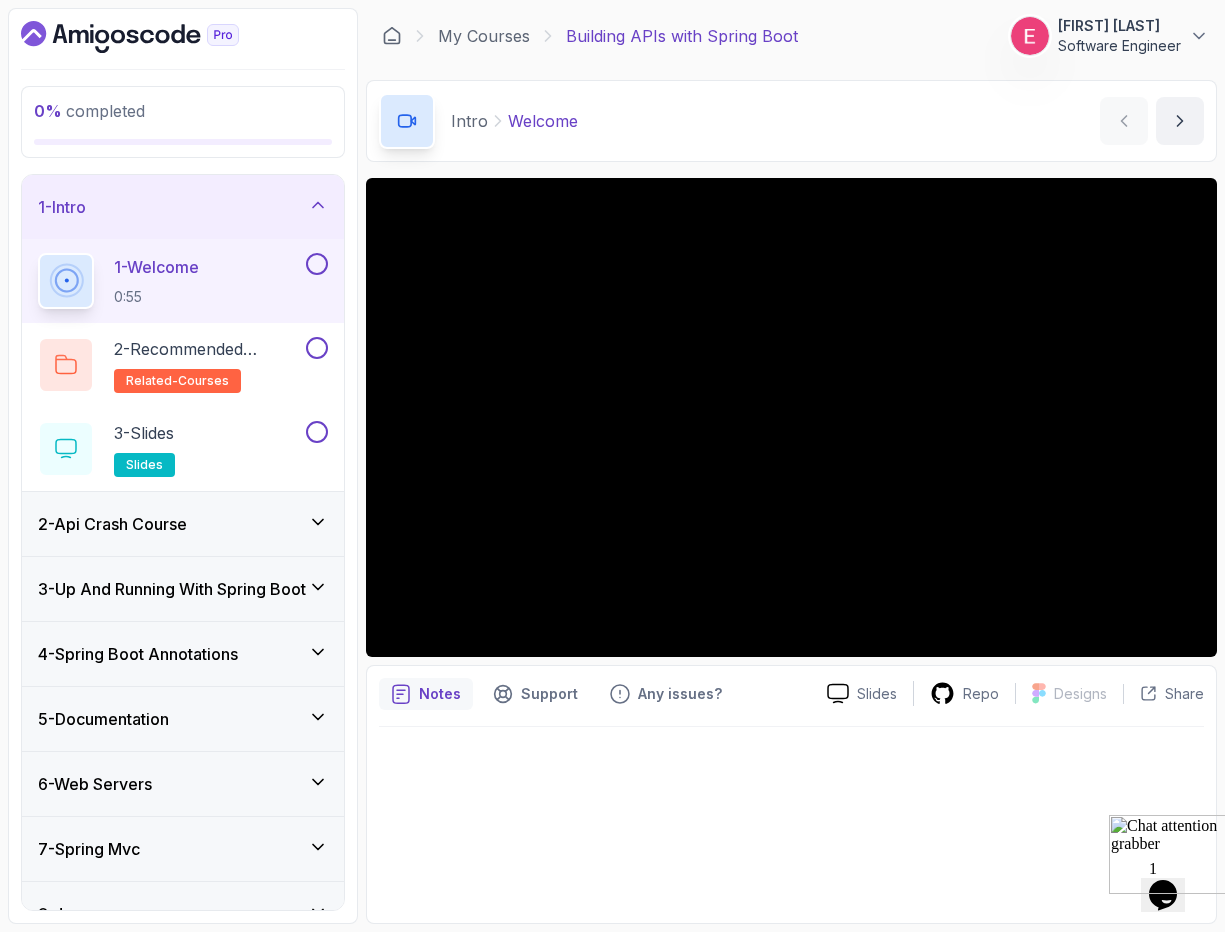 click on "[FIRST] [LAST] Software Engineer" at bounding box center [1109, 36] 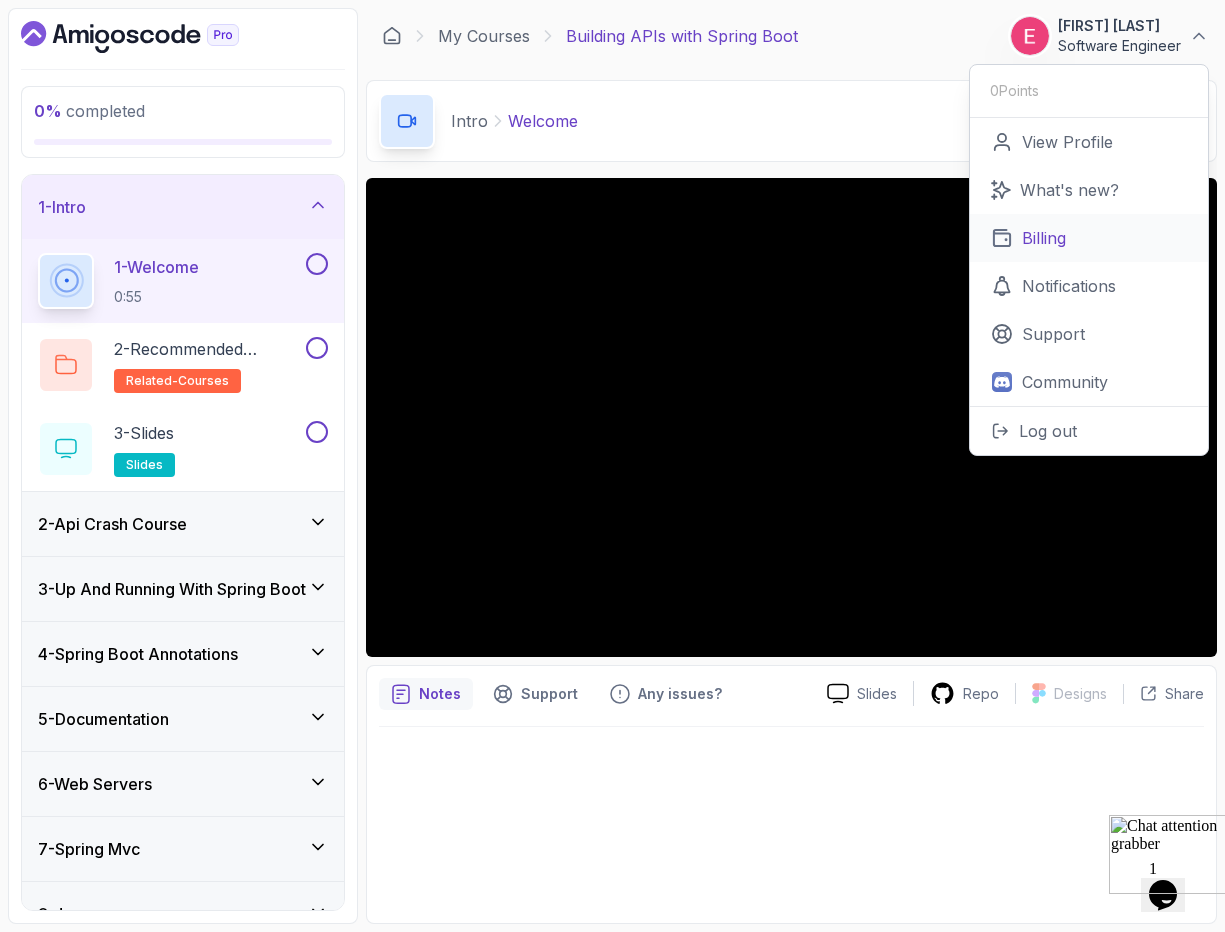 click on "Billing" at bounding box center (1044, 238) 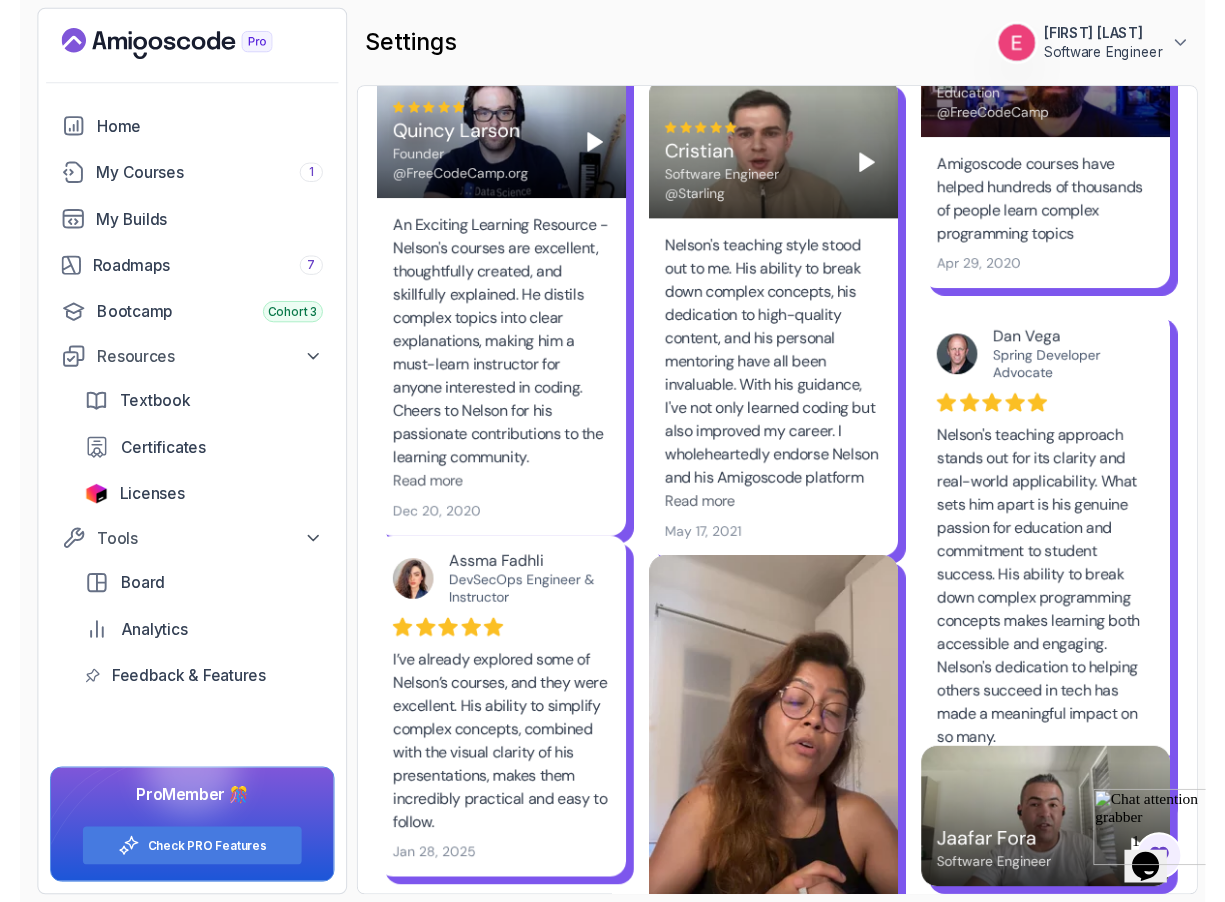 scroll, scrollTop: 769, scrollLeft: 0, axis: vertical 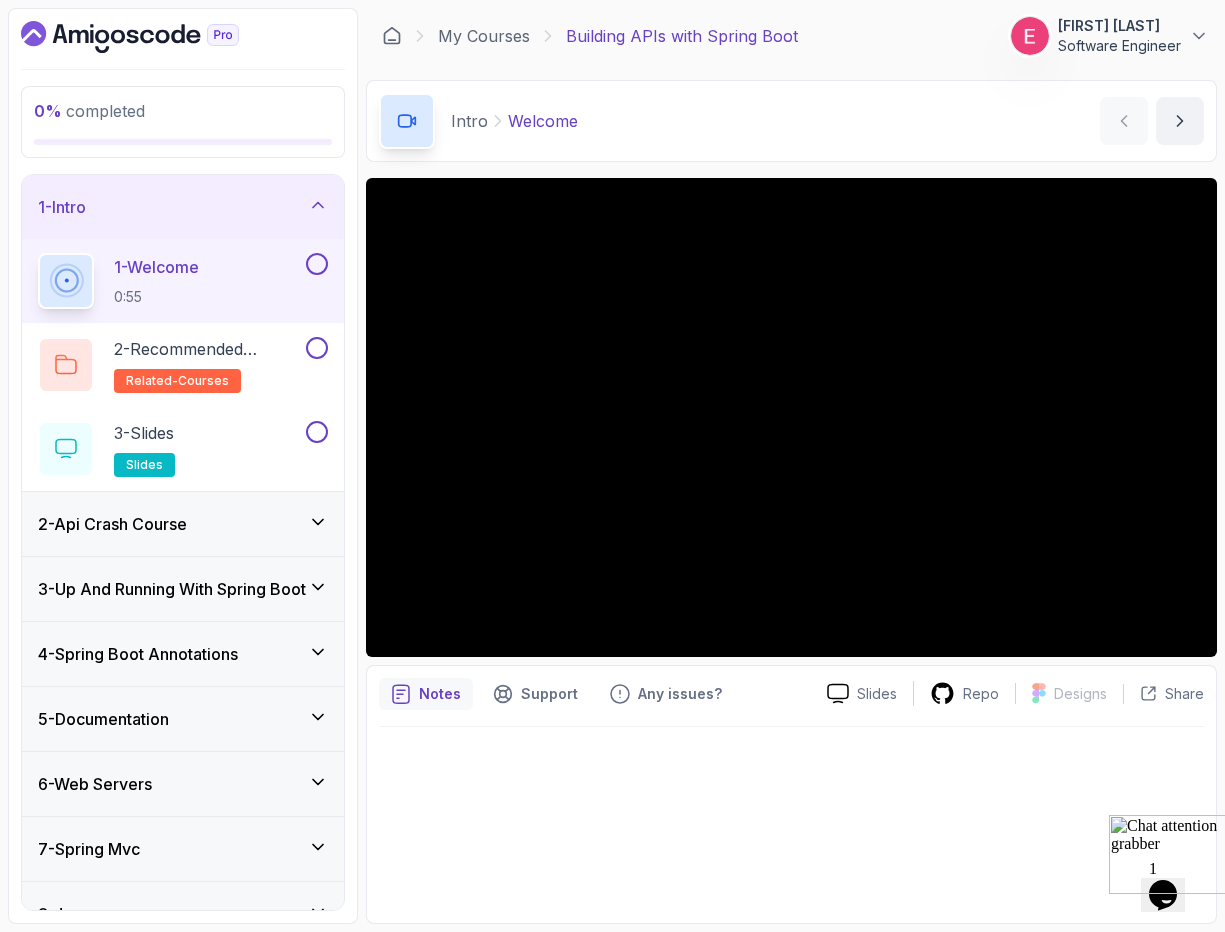 click at bounding box center [183, 37] 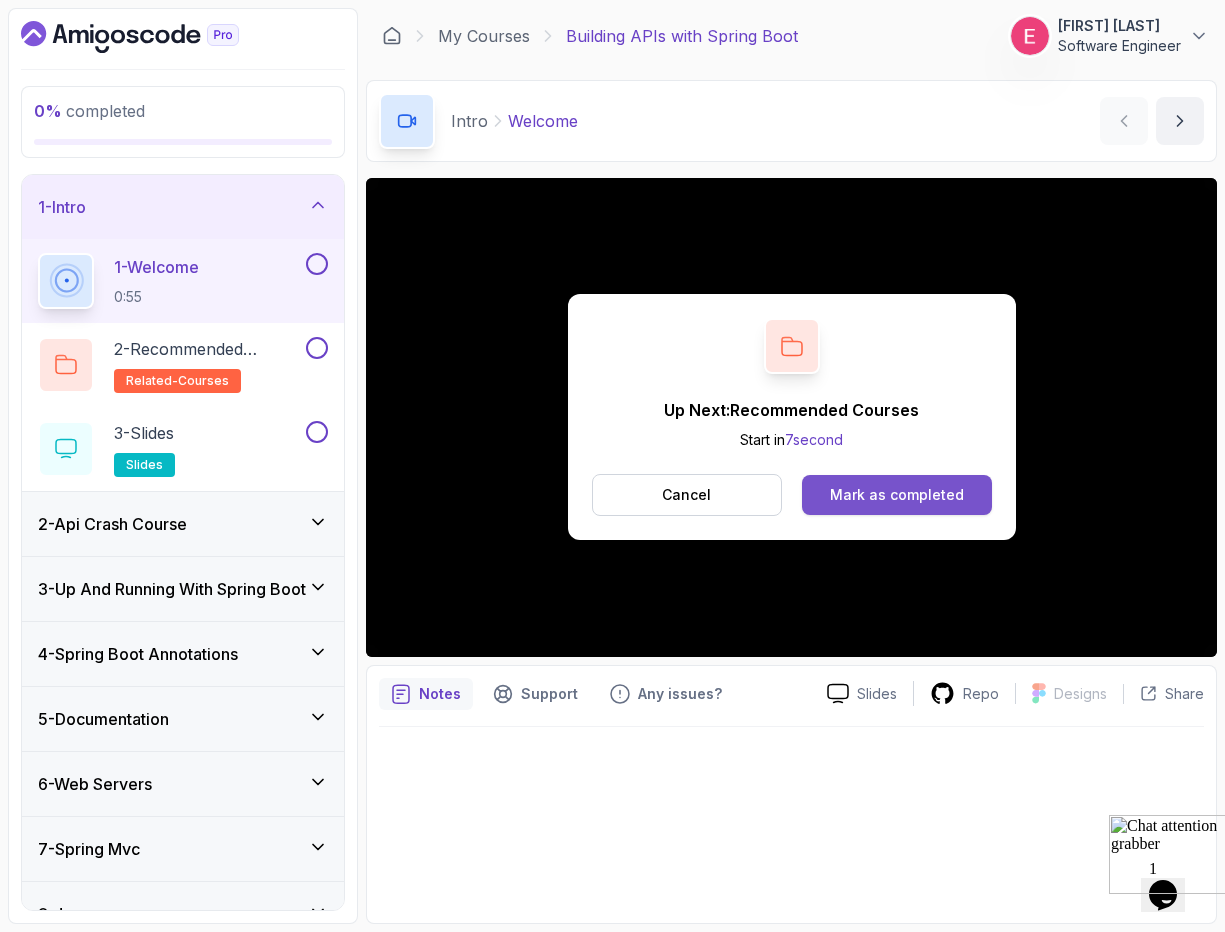 click on "Mark as completed" at bounding box center (897, 495) 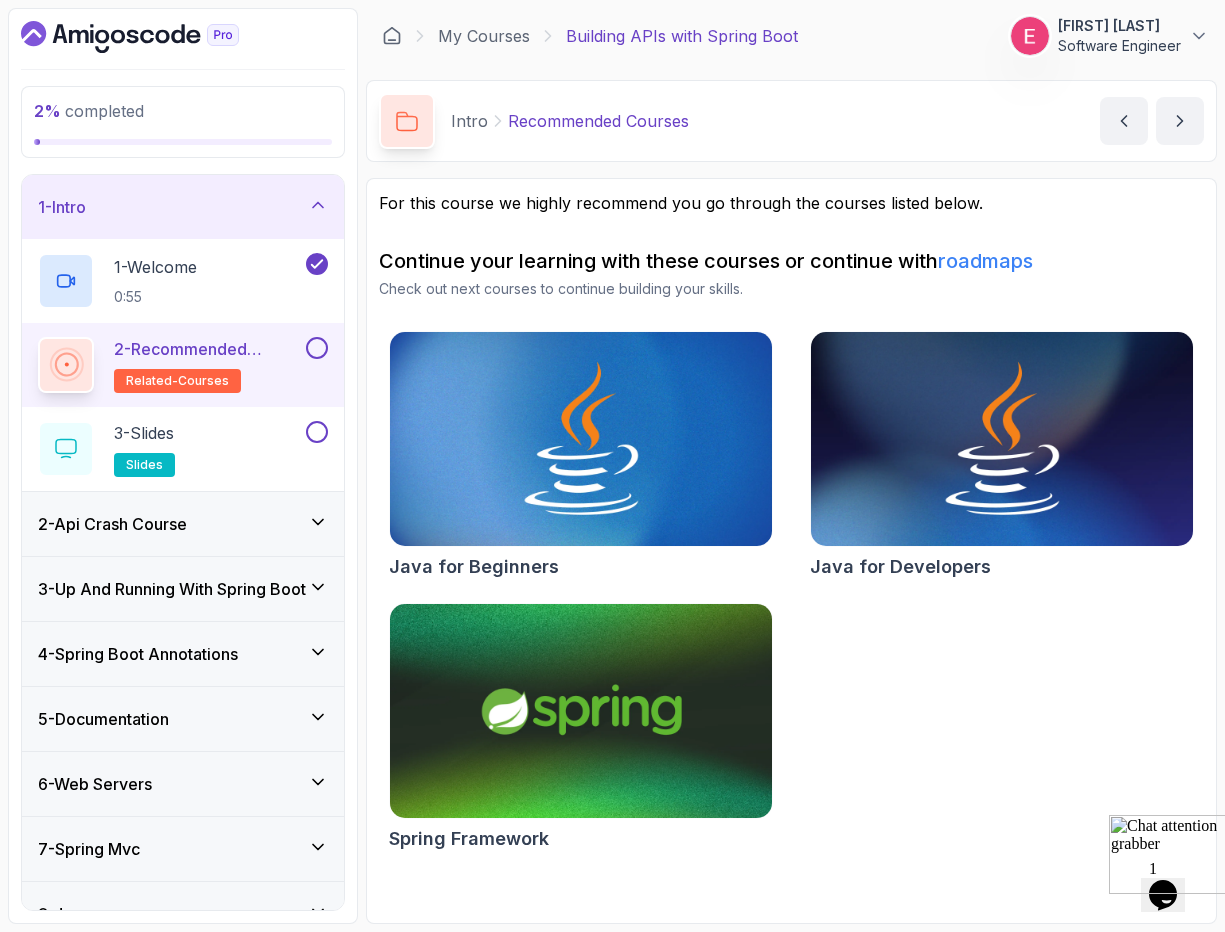 click on "2  -  Recommended Courses" at bounding box center [208, 349] 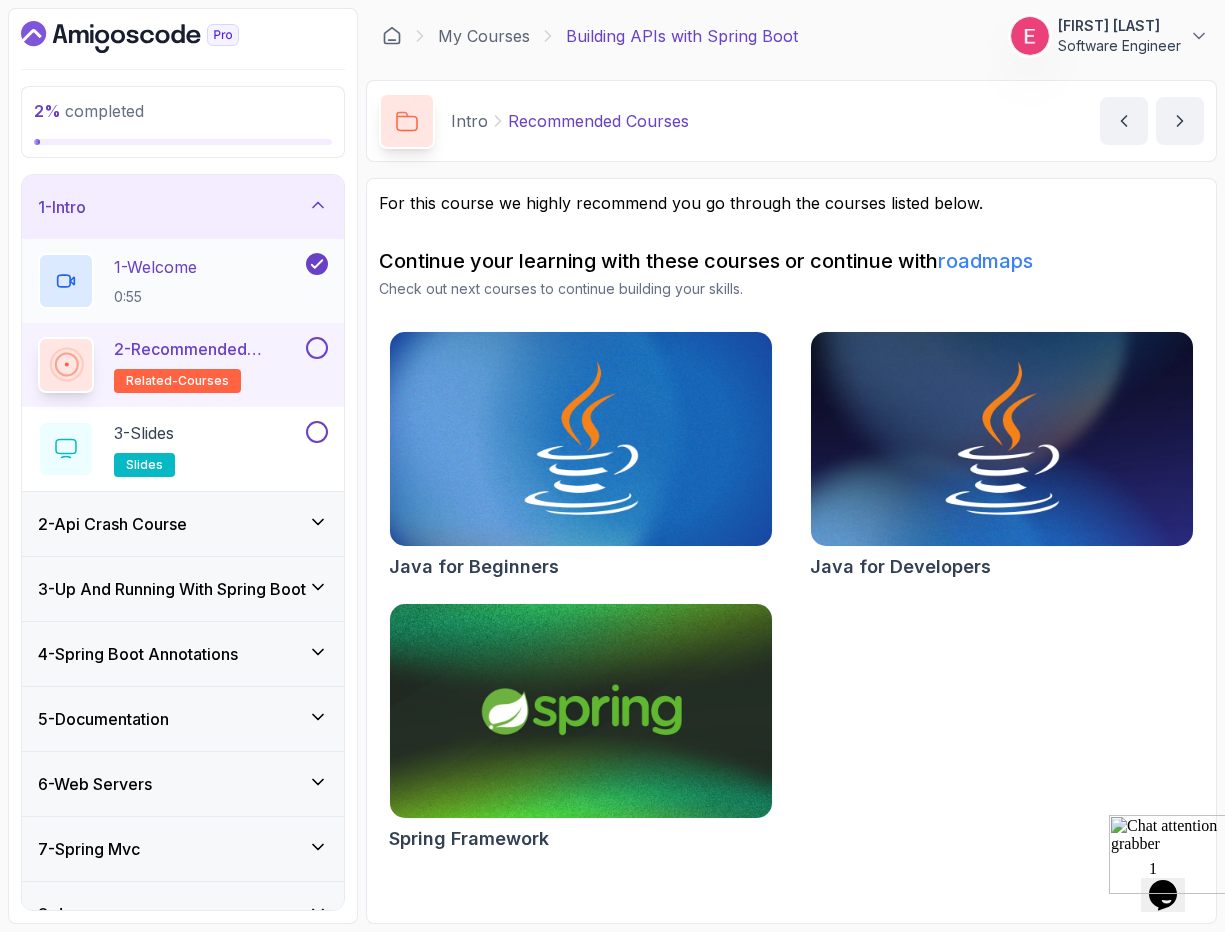 click on "1  -  Welcome" at bounding box center [155, 267] 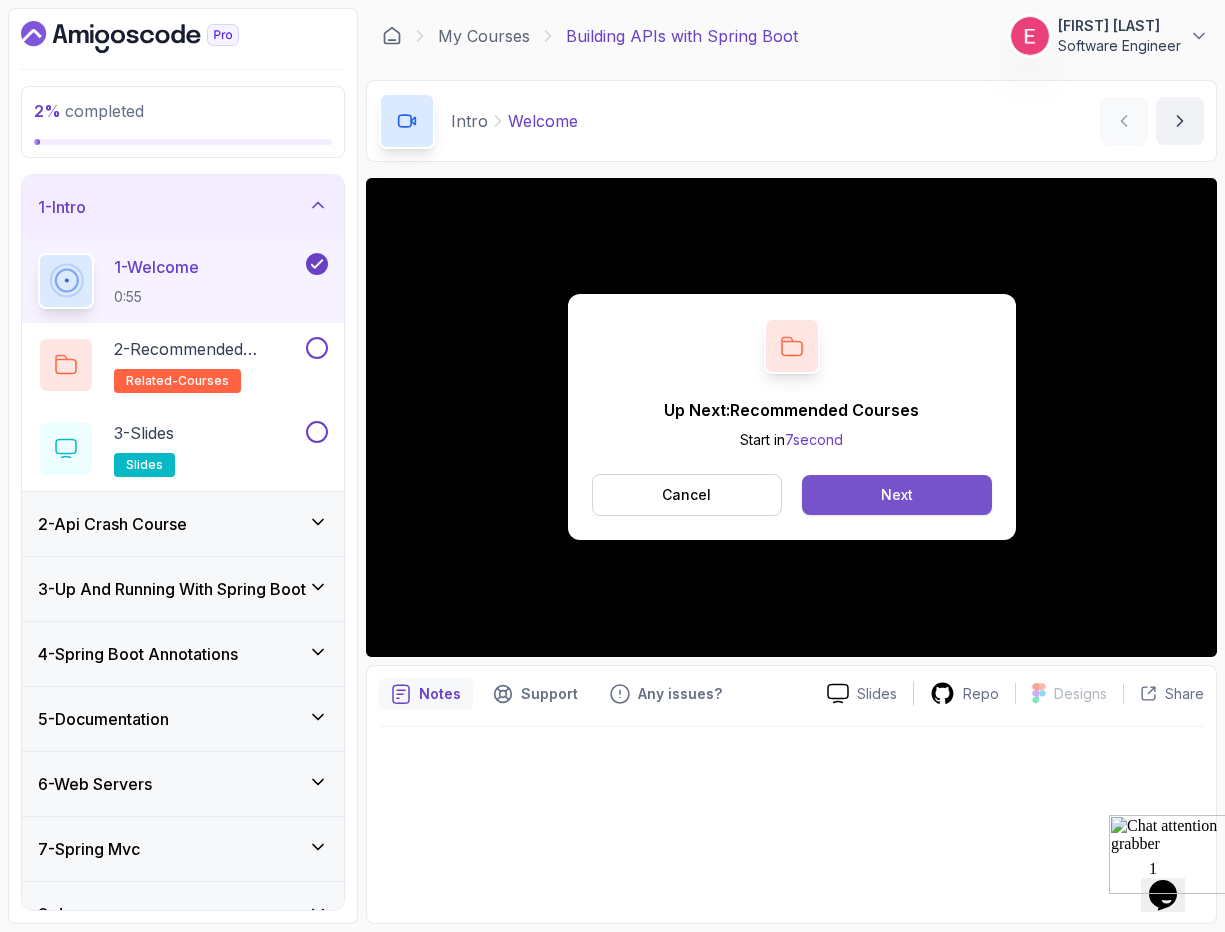 click on "Next" at bounding box center (896, 495) 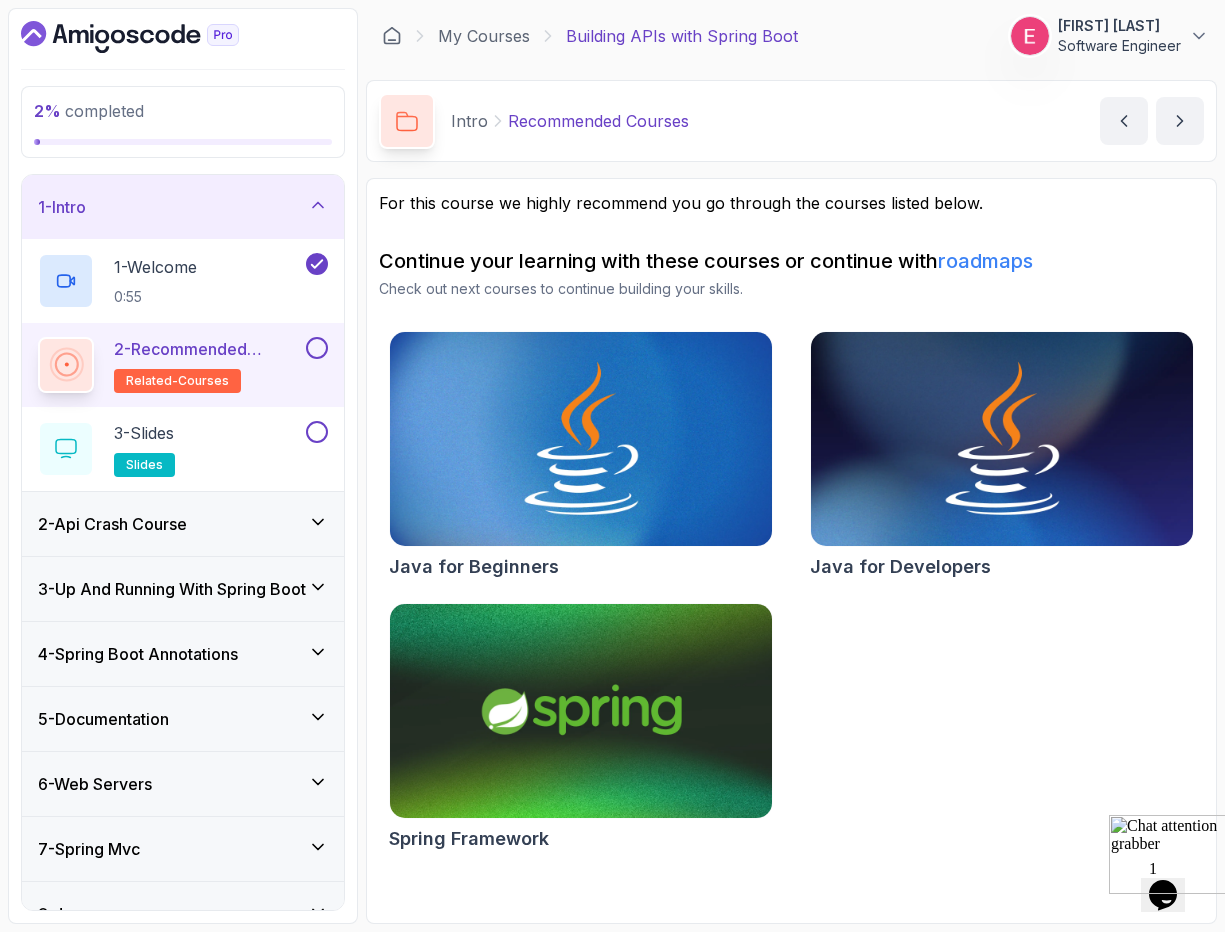 click at bounding box center [317, 348] 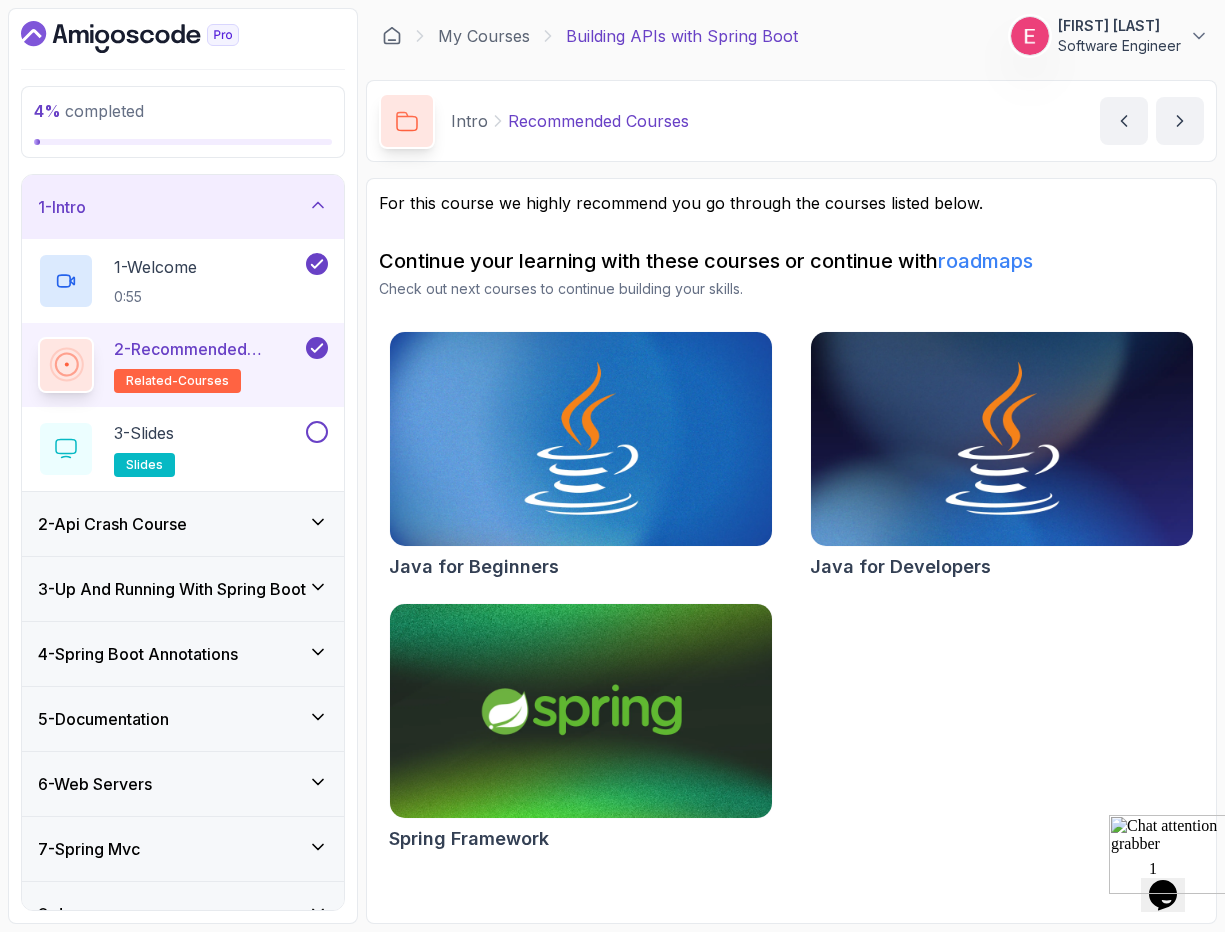 click 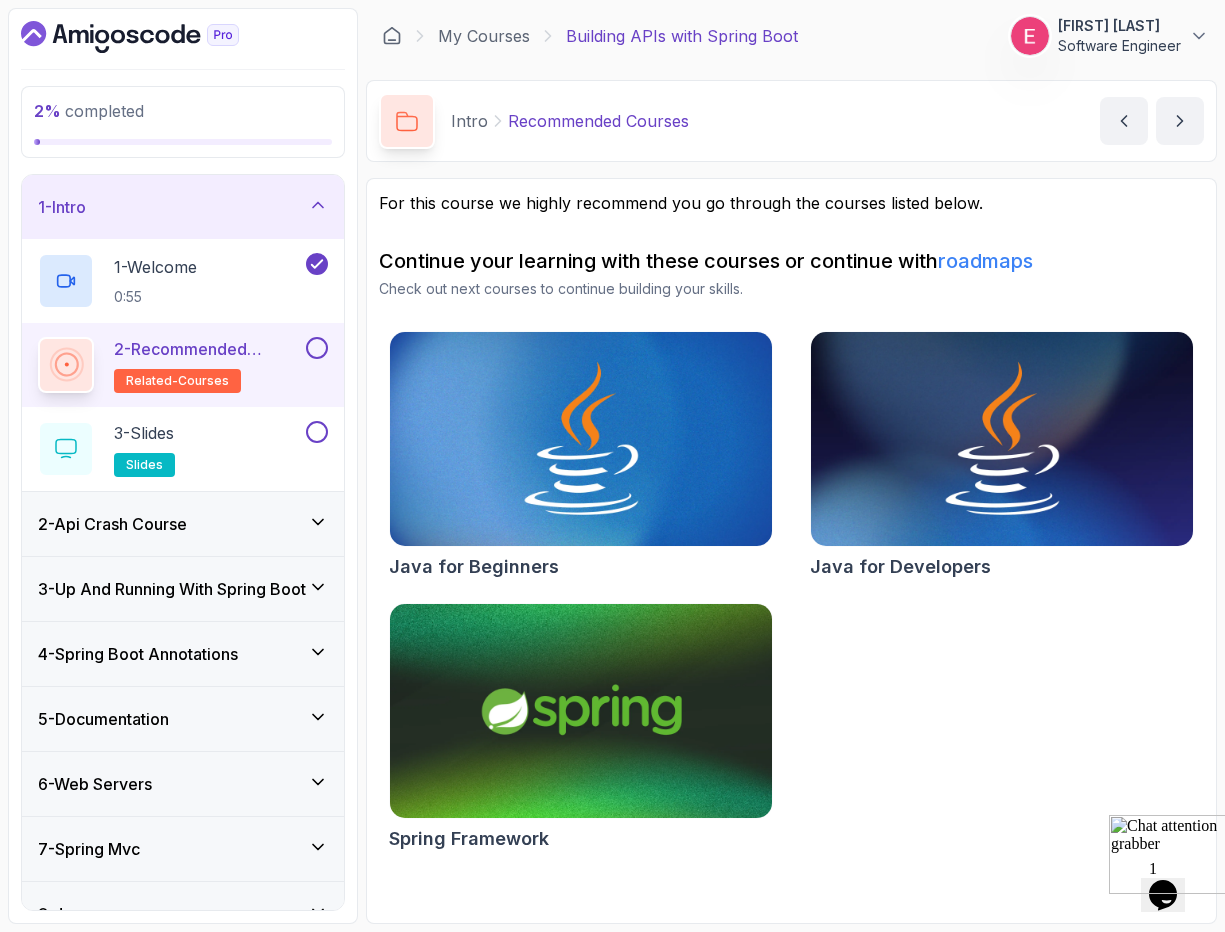 click at bounding box center (317, 348) 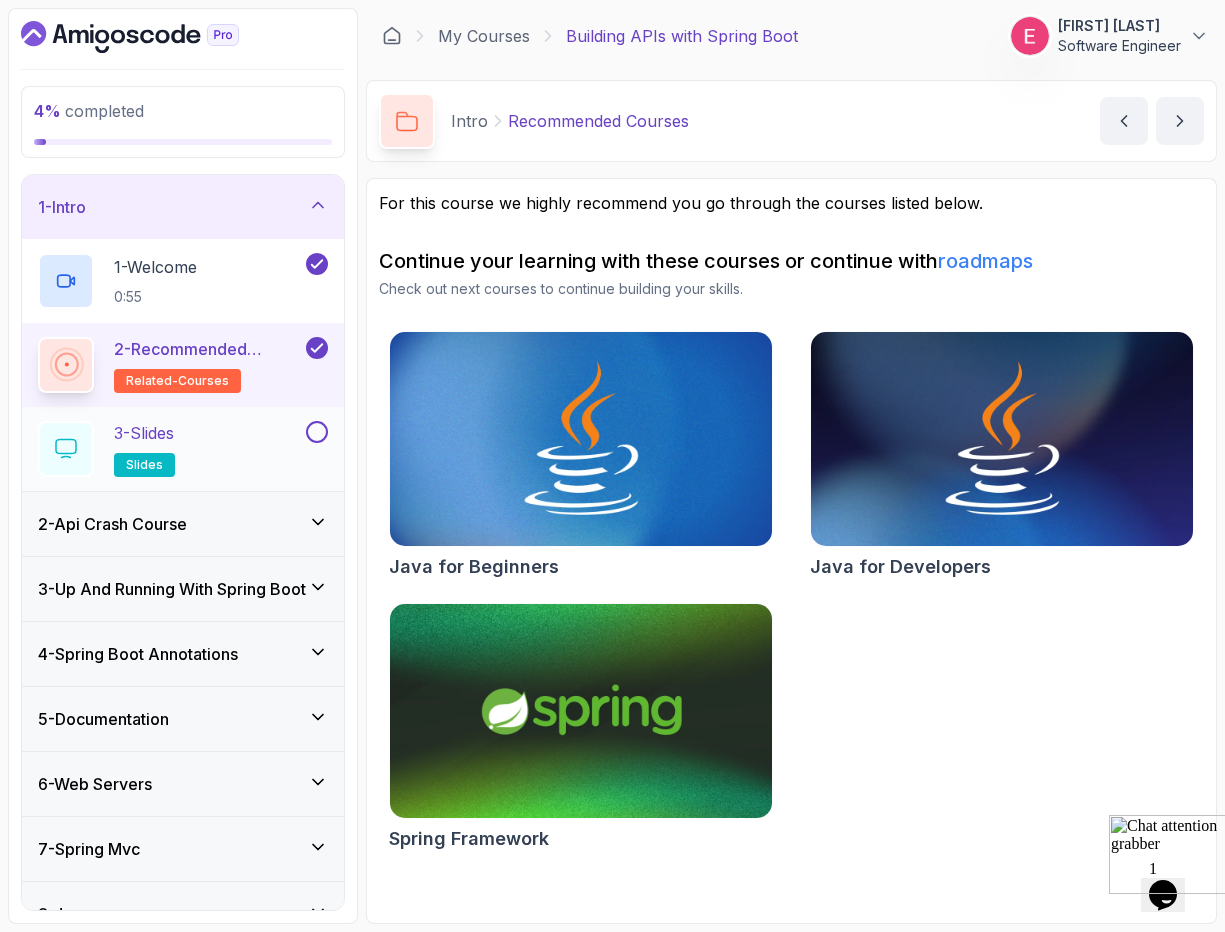 click on "3  -  Slides" at bounding box center (144, 433) 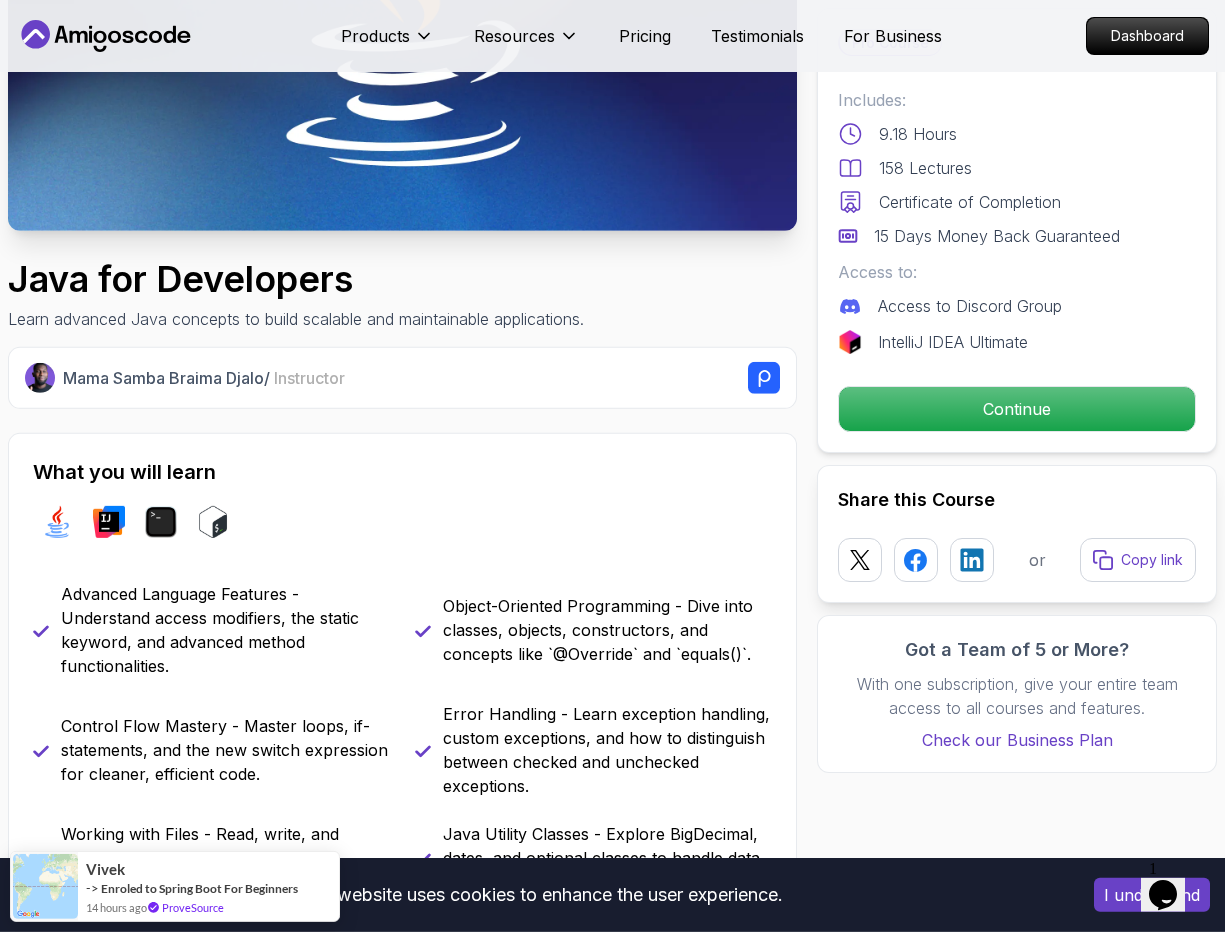 scroll, scrollTop: 382, scrollLeft: 0, axis: vertical 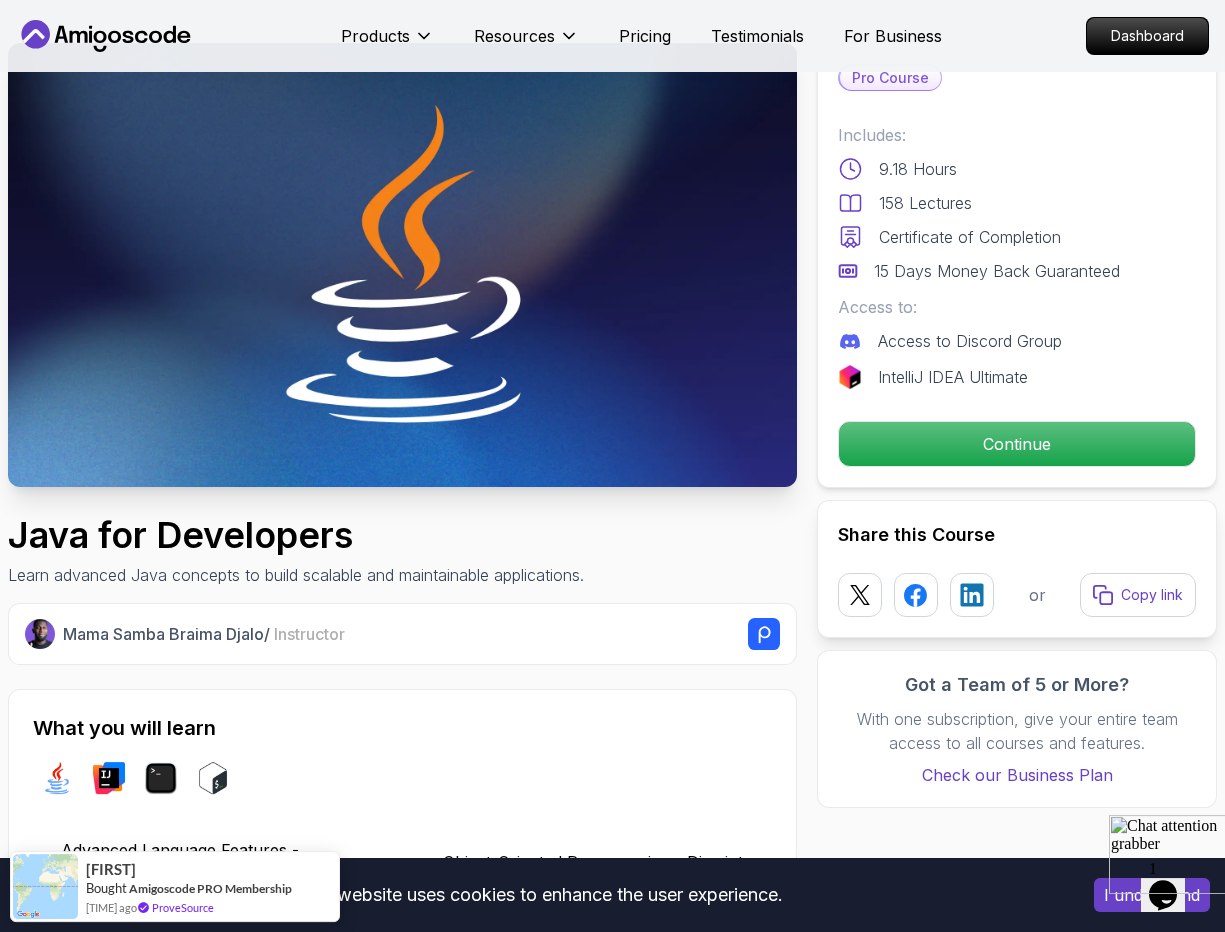 click on "This website uses cookies to enhance the user experience. I understand Products Resources Pricing Testimonials For Business Dashboard Products Resources Pricing Testimonials For Business Dashboard Java for Developers Learn advanced Java concepts to build scalable and maintainable applications. Mama Samba Braima Djalo  /   Instructor Pro Course Includes: 9.18 Hours 158 Lectures Certificate of Completion 15 Days Money Back Guaranteed Access to: Access to Discord Group IntelliJ IDEA Ultimate Continue Share this Course or Copy link Got a Team of 5 or More? With one subscription, give your entire team access to all courses and features. Check our Business Plan Mama Samba Braima Djalo  /   Instructor What you will learn java intellij terminal bash Advanced Language Features - Understand access modifiers, the static keyword, and advanced method functionalities. Object-Oriented Programming - Dive into classes, objects, constructors, and concepts like `@Override` and `equals()`.
Java for Developers
var" at bounding box center [612, 4644] 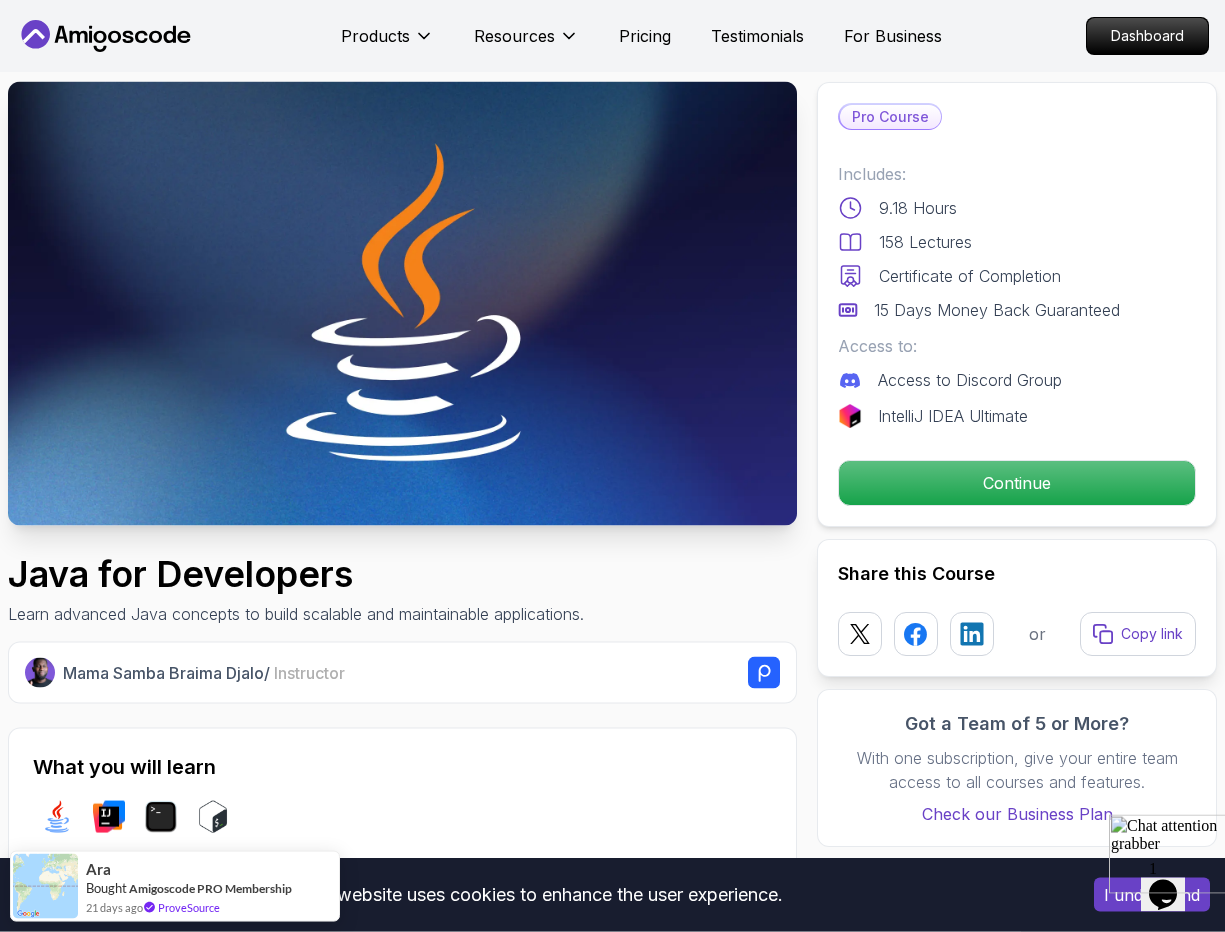 scroll, scrollTop: 0, scrollLeft: 0, axis: both 